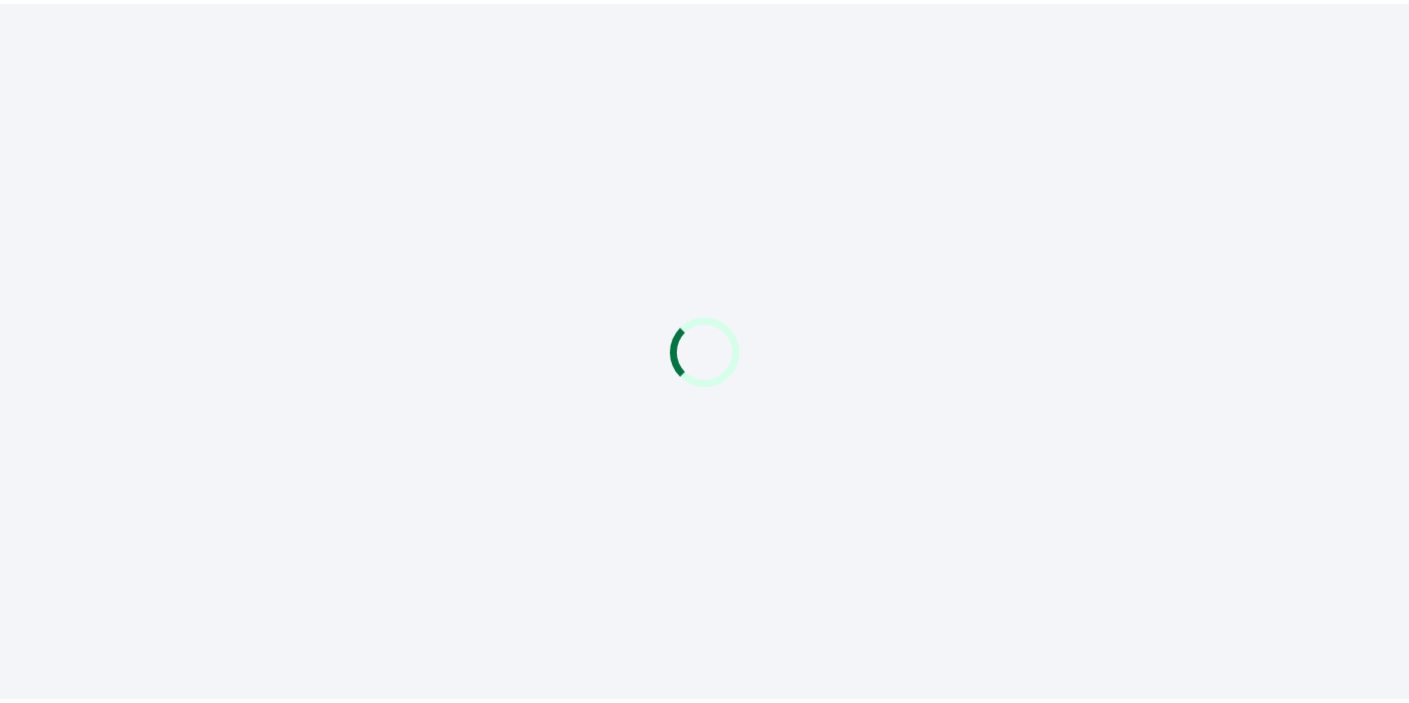 scroll, scrollTop: 0, scrollLeft: 0, axis: both 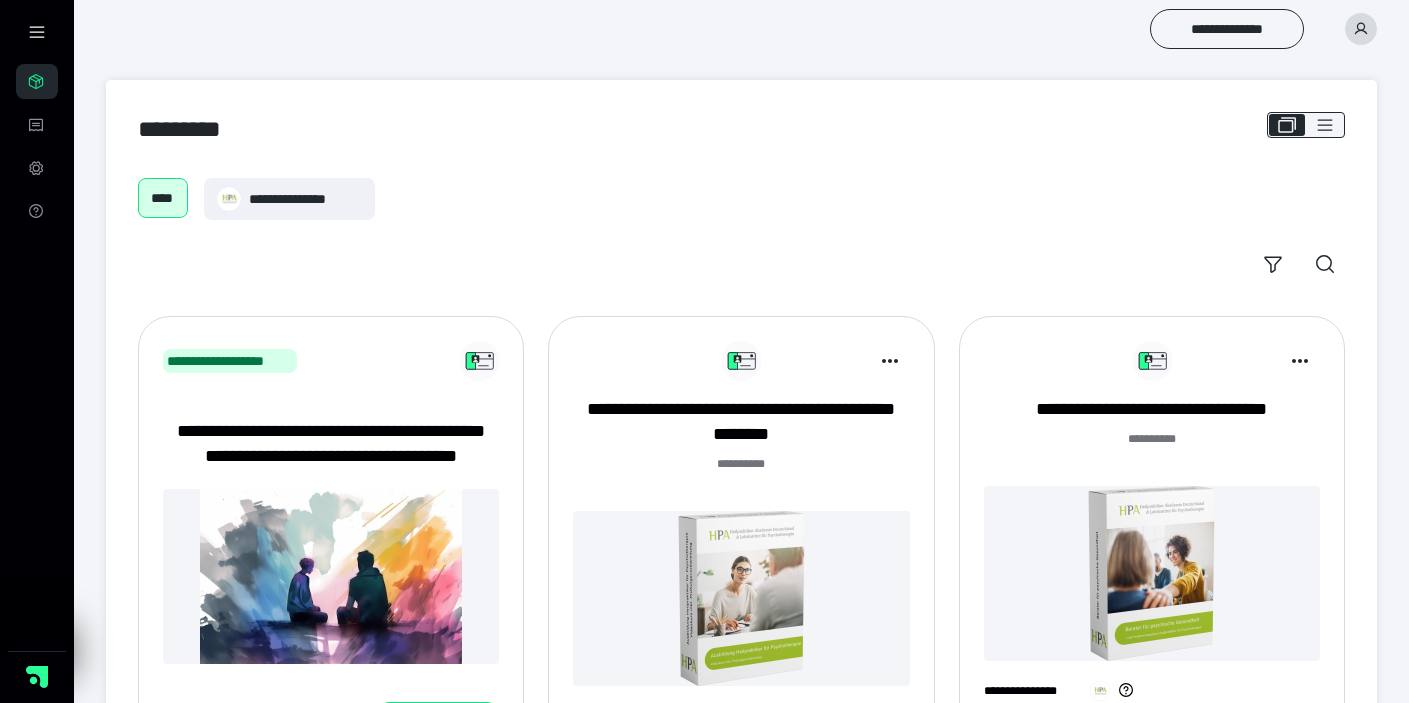 click at bounding box center (1361, 29) 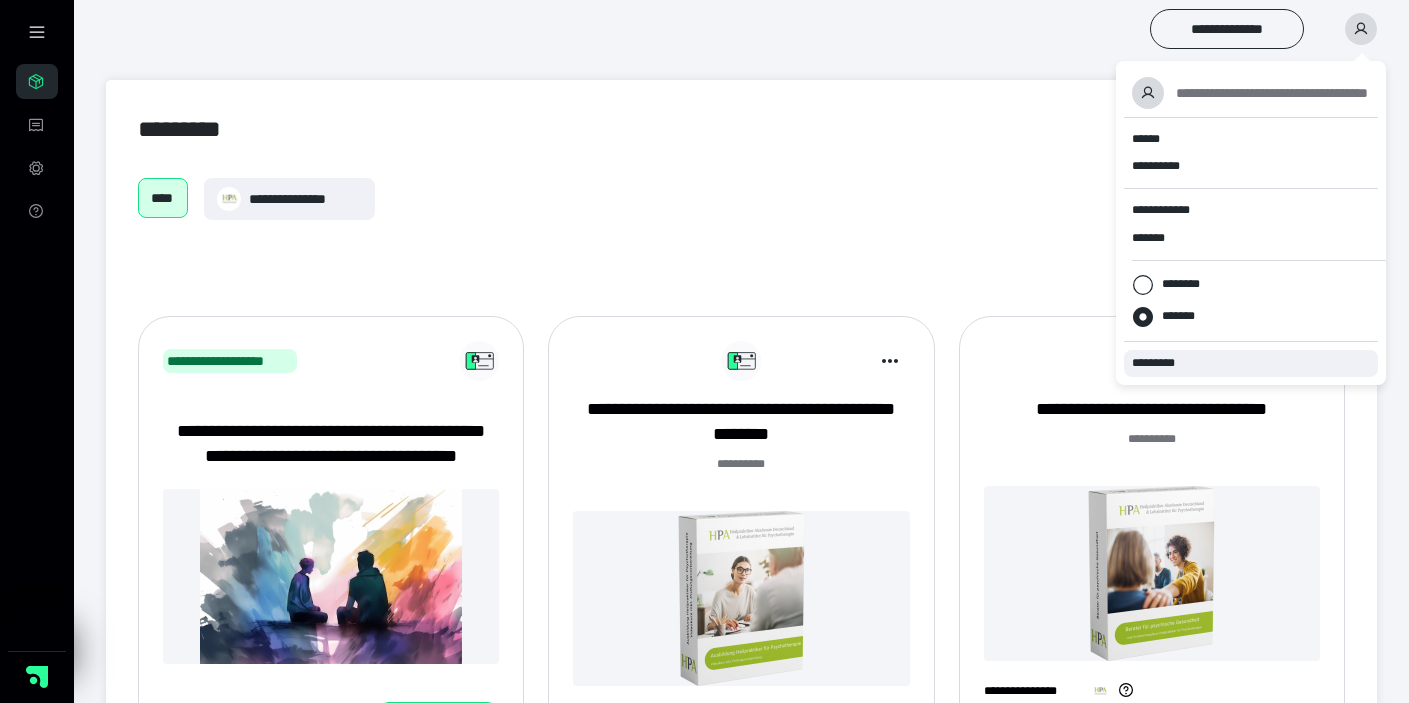 click on "*********" at bounding box center [1251, 363] 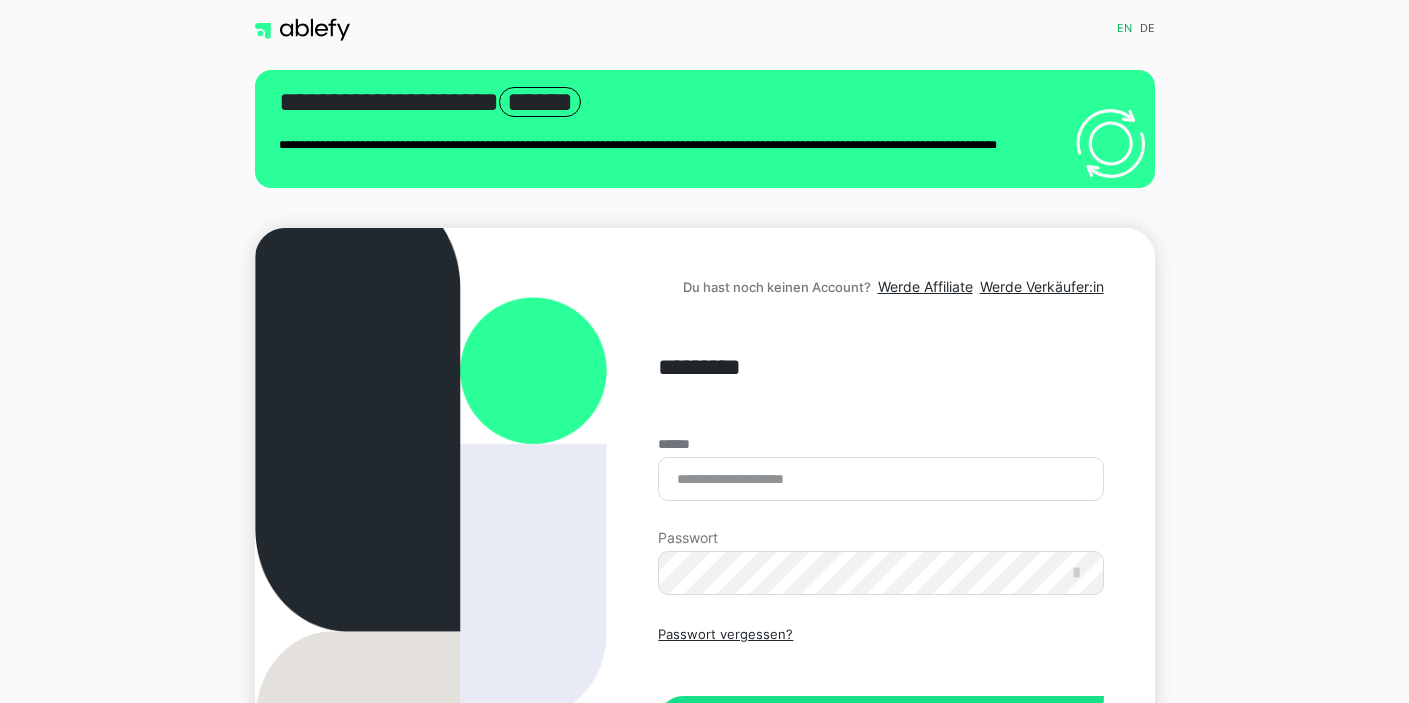 scroll, scrollTop: 0, scrollLeft: 0, axis: both 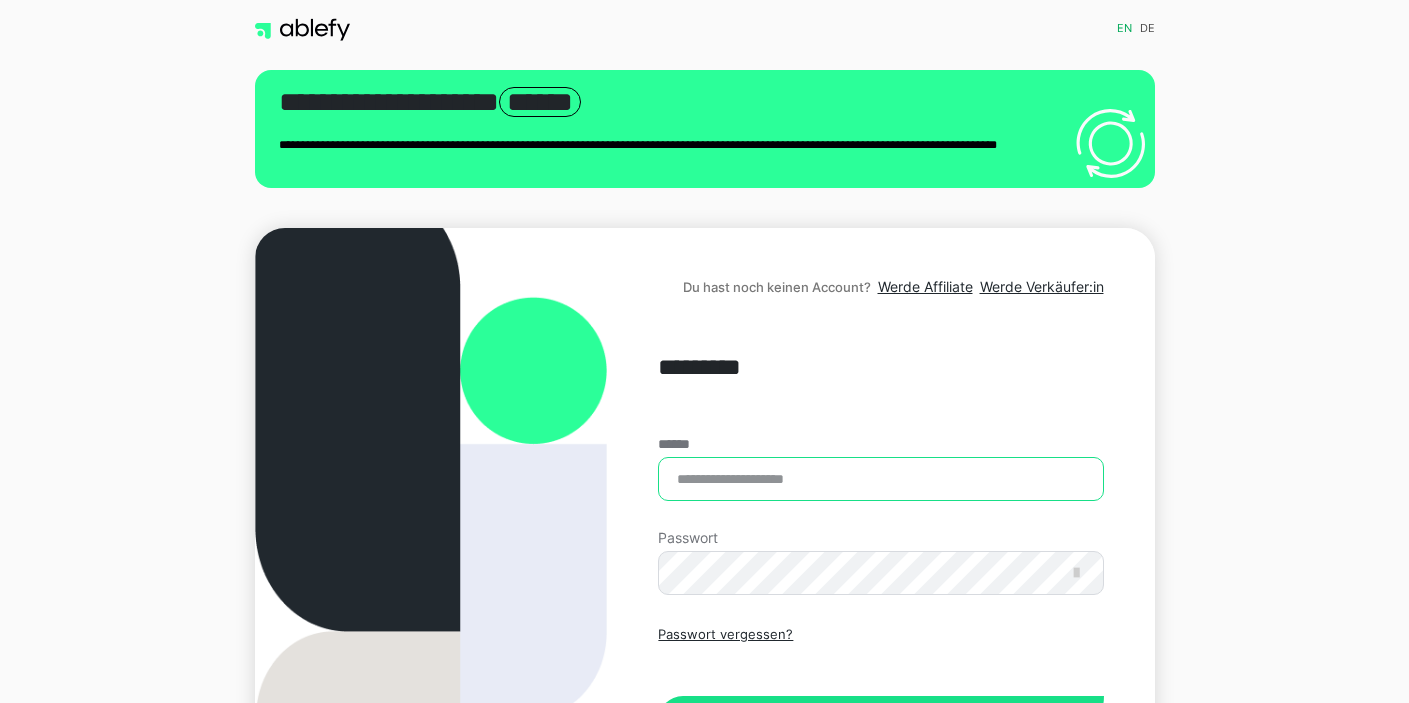 click on "******" at bounding box center [880, 479] 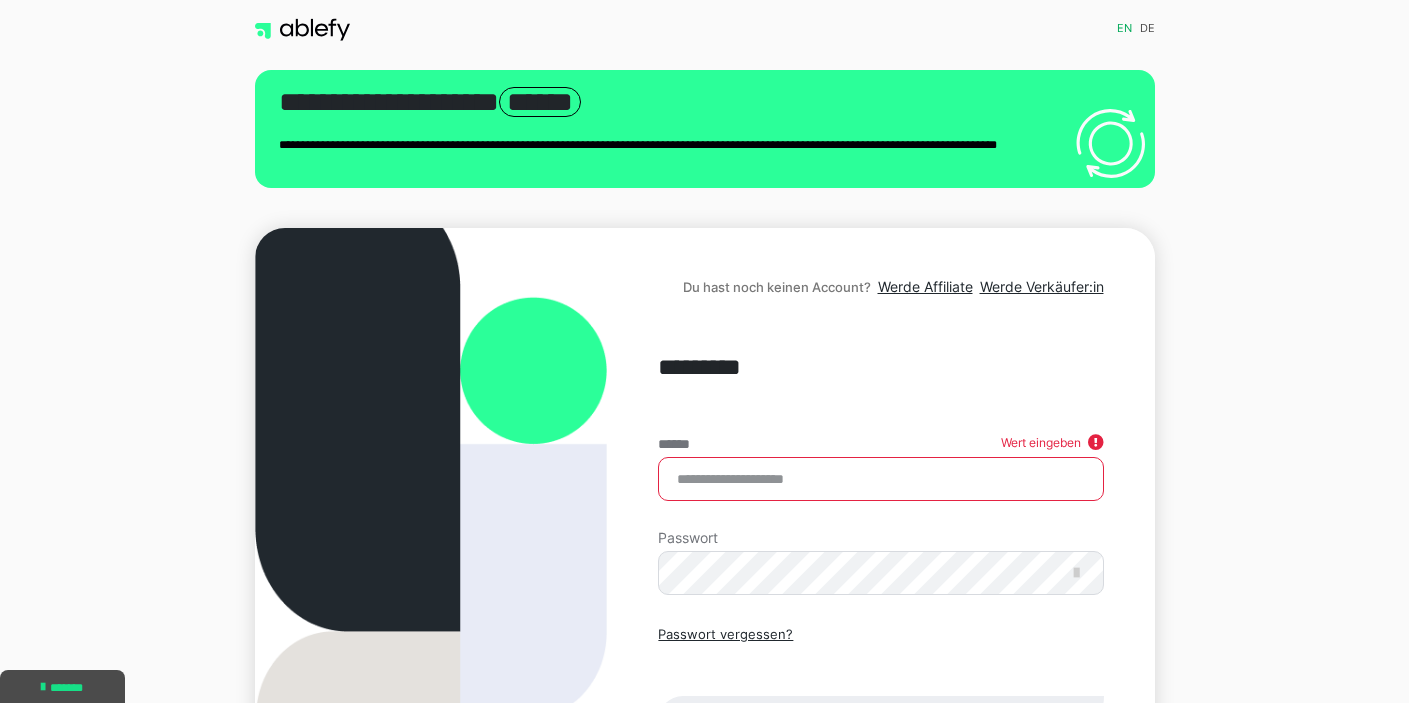 type on "**********" 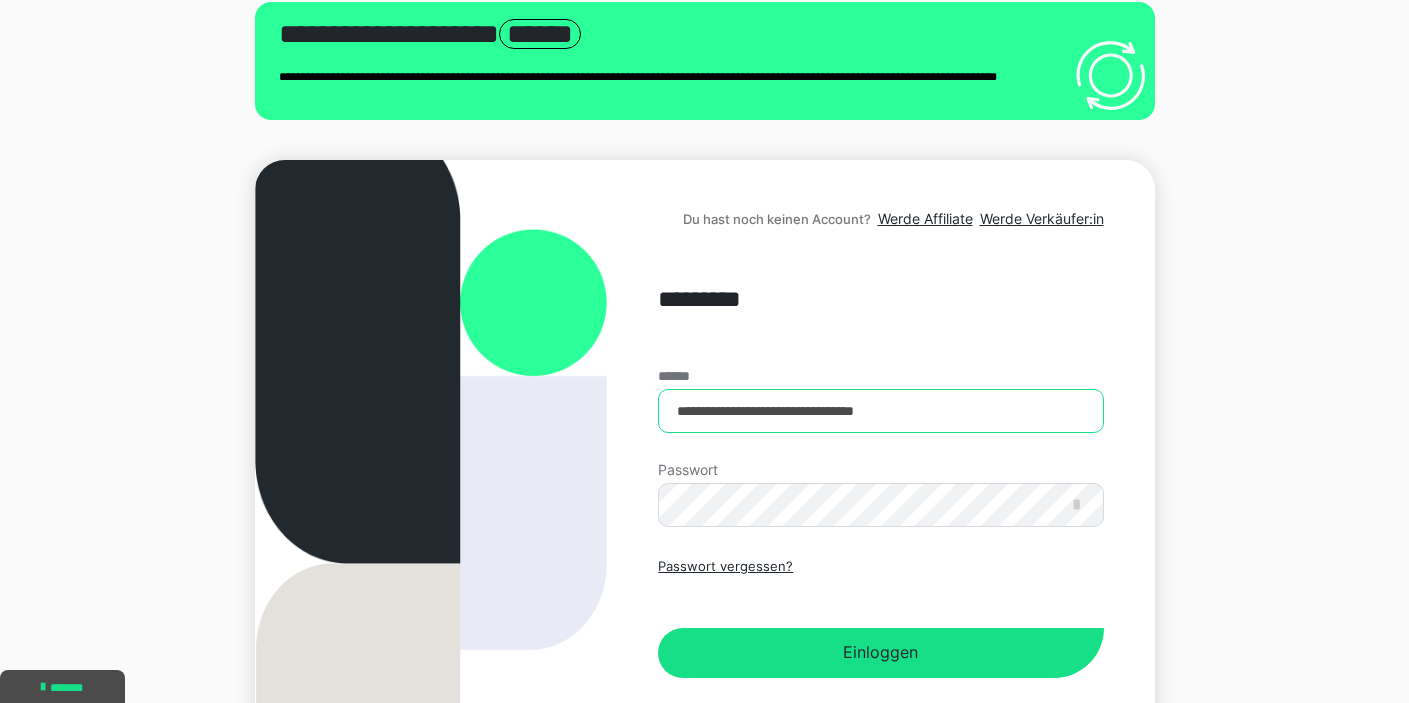 scroll, scrollTop: 214, scrollLeft: 0, axis: vertical 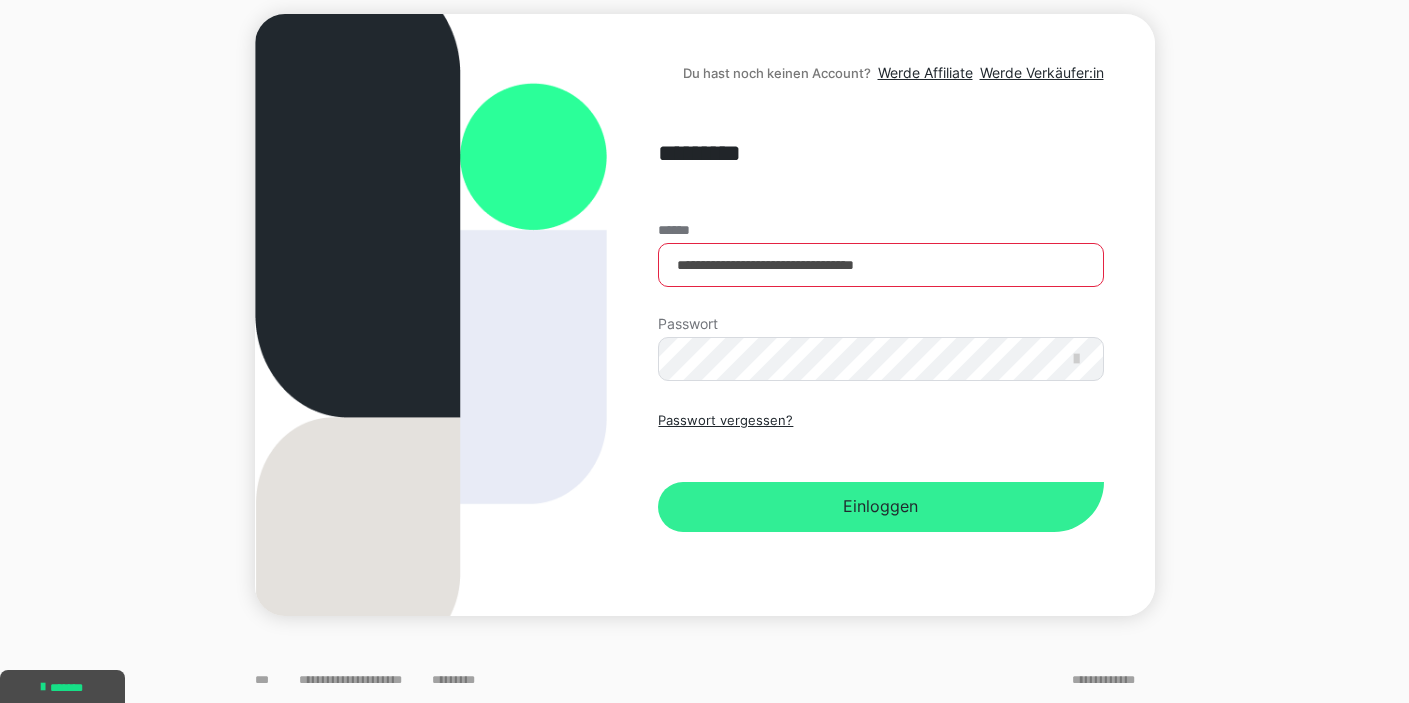 click on "Einloggen" at bounding box center (880, 507) 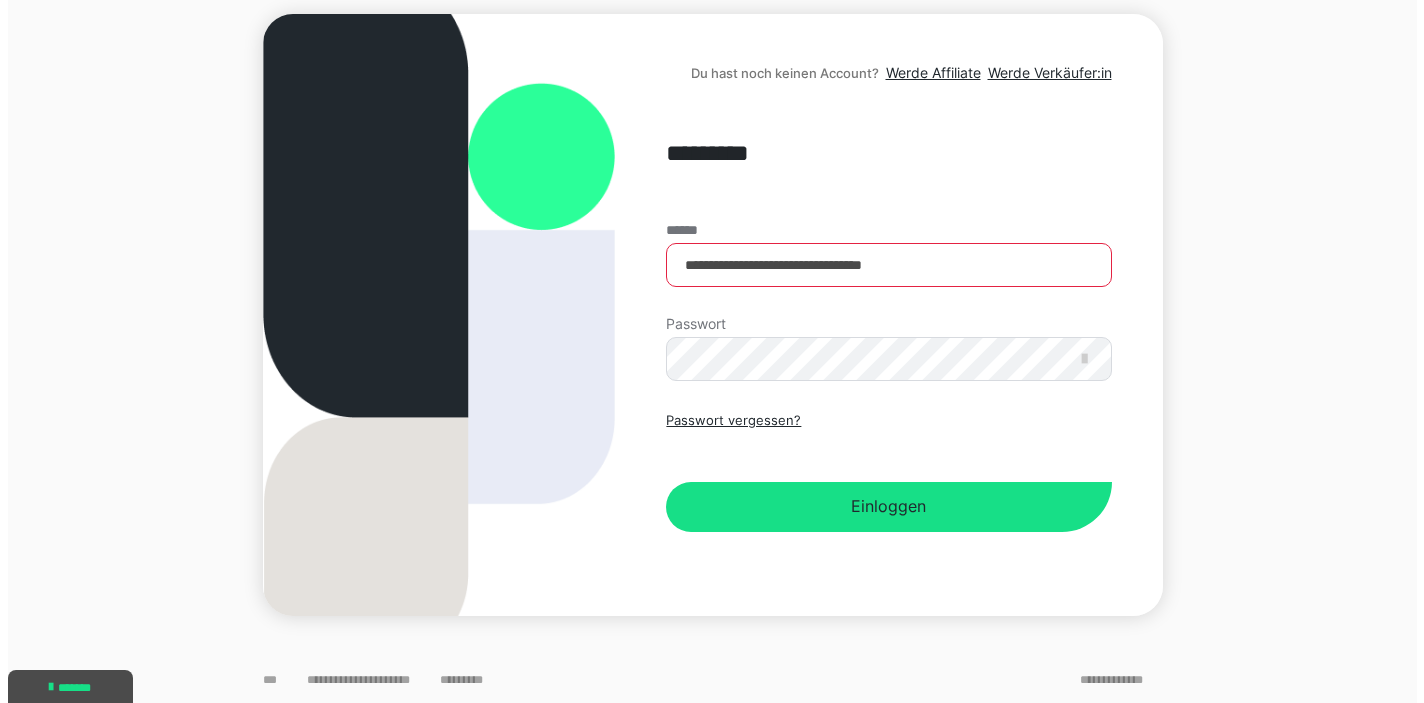 scroll, scrollTop: 0, scrollLeft: 0, axis: both 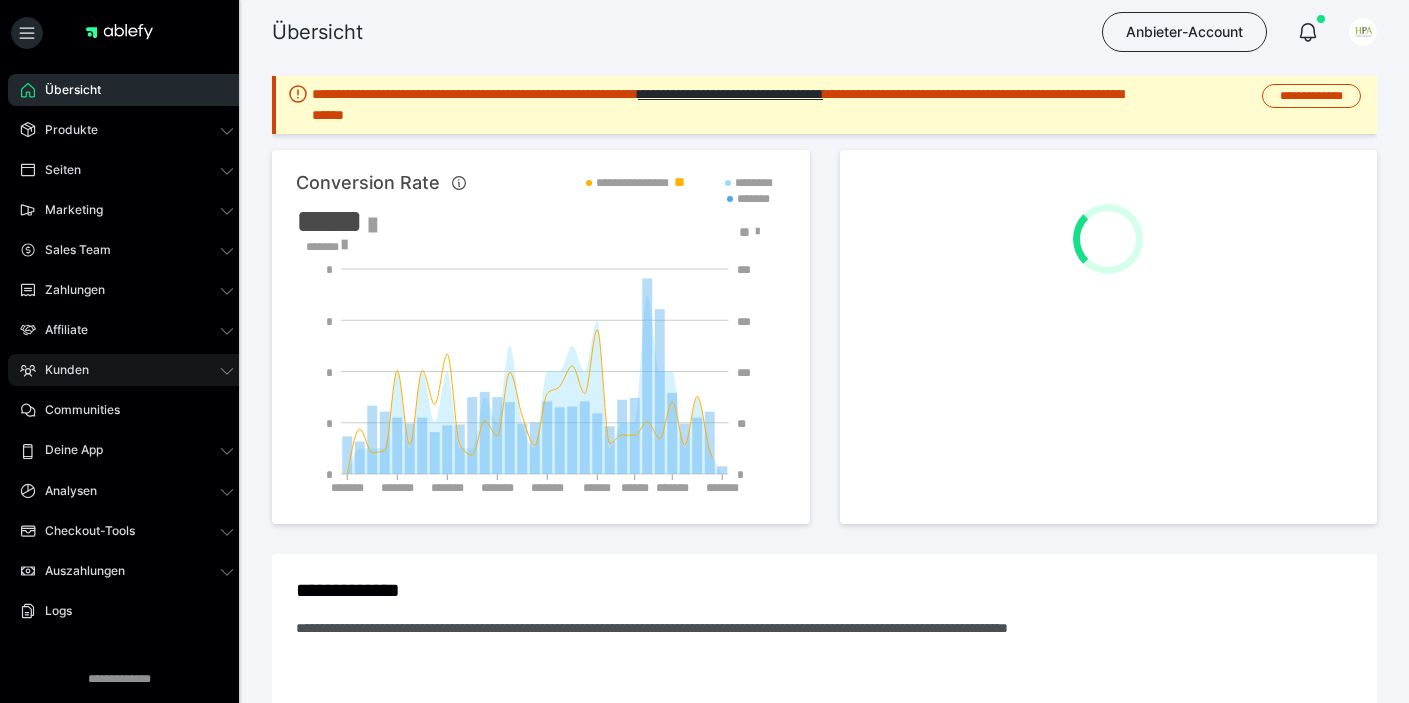 click on "Kunden" at bounding box center (127, 370) 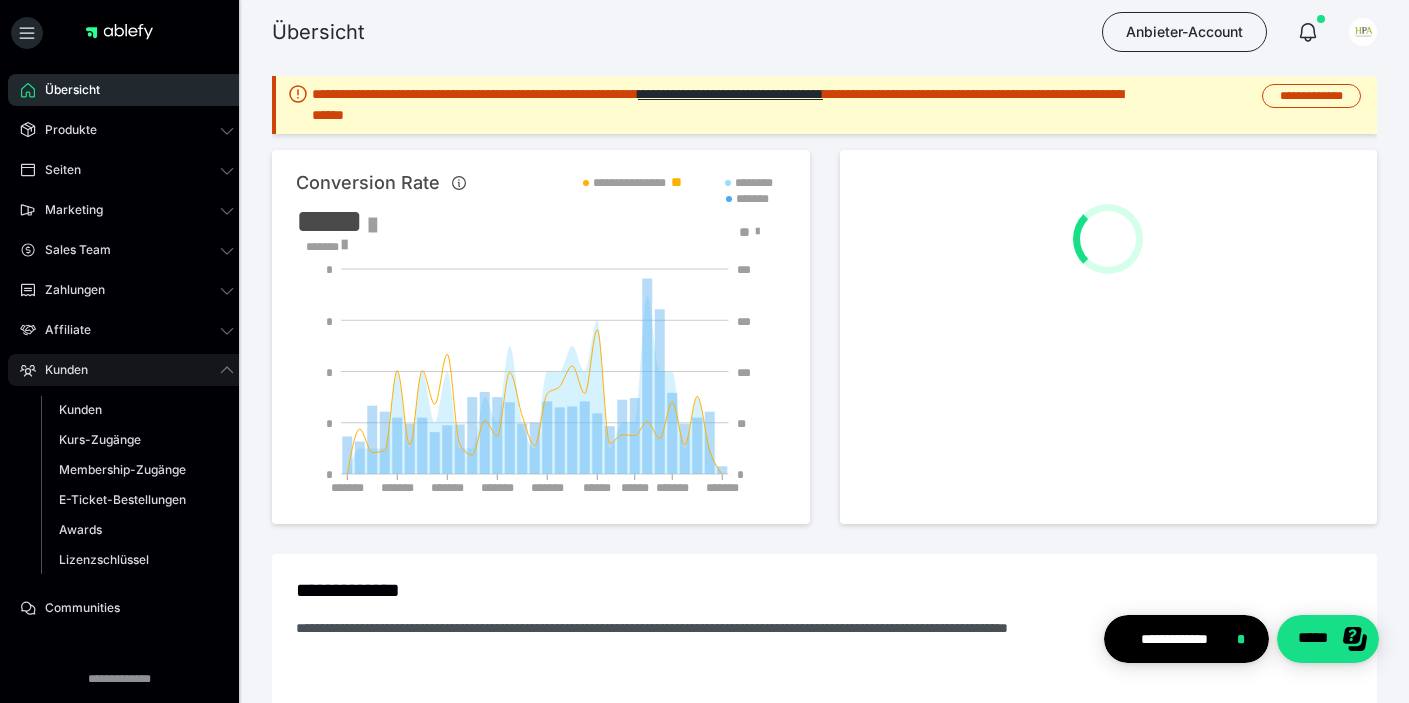 scroll, scrollTop: 0, scrollLeft: 0, axis: both 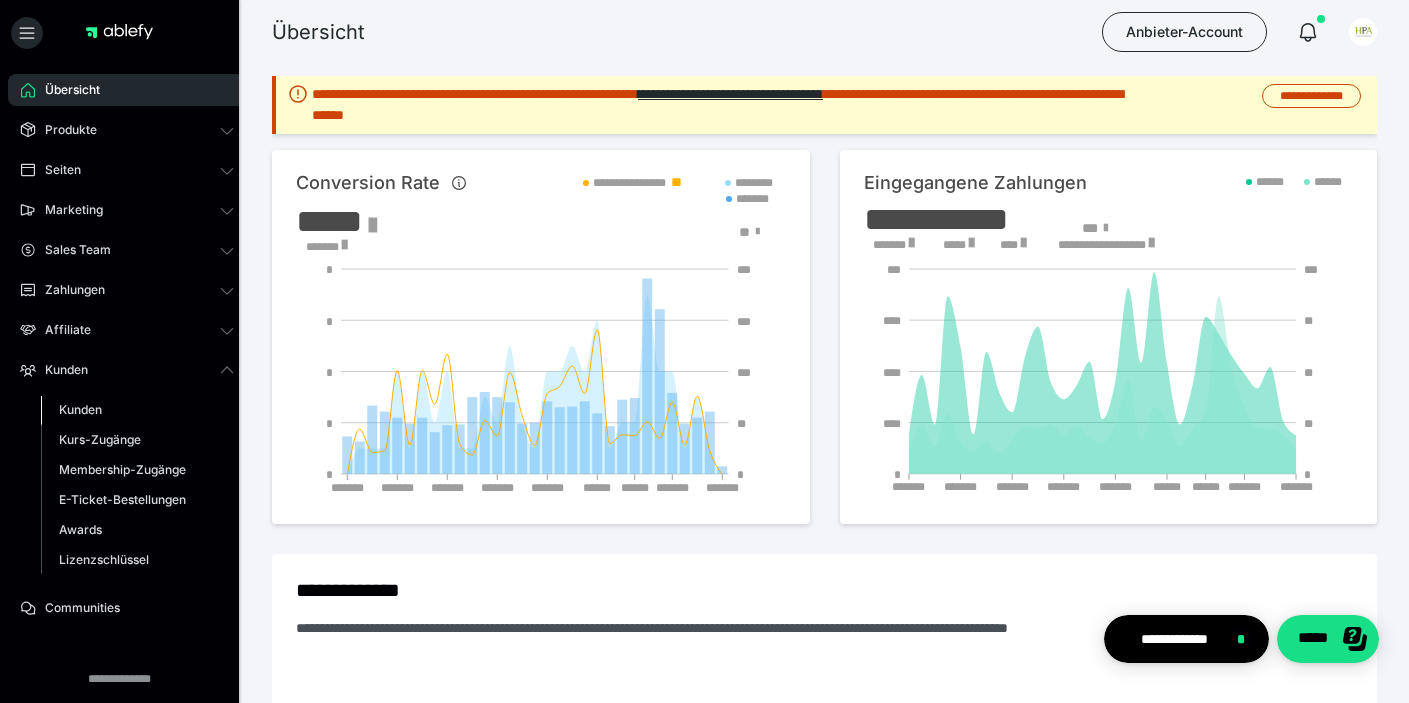 click on "Kunden" at bounding box center [137, 410] 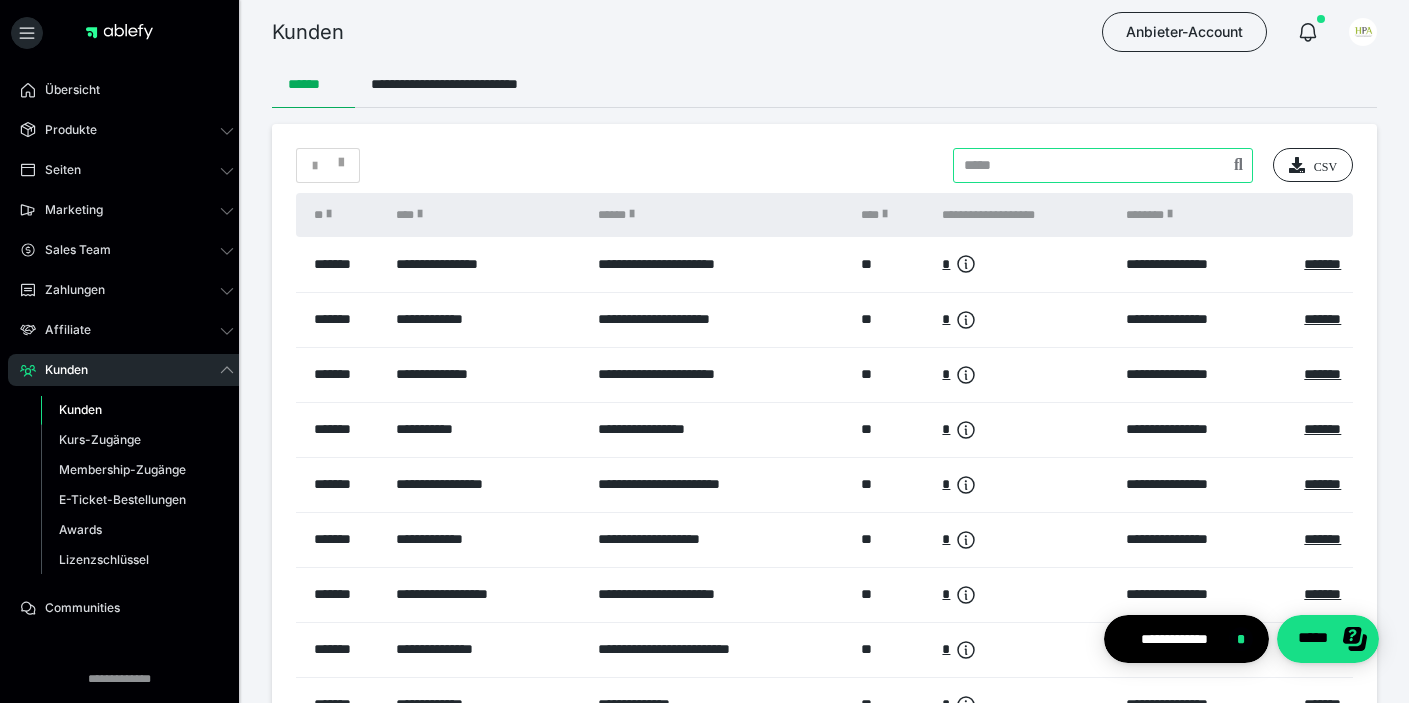click at bounding box center (1103, 165) 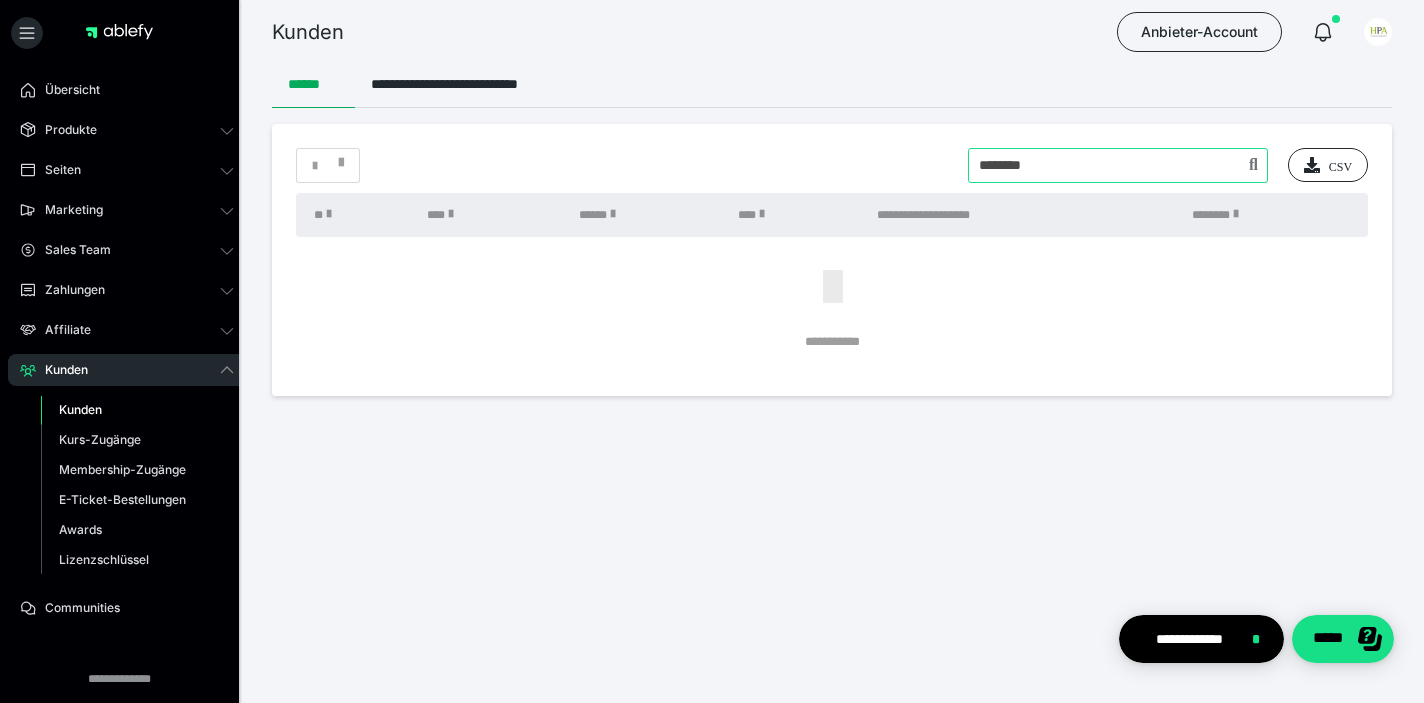click at bounding box center [1118, 165] 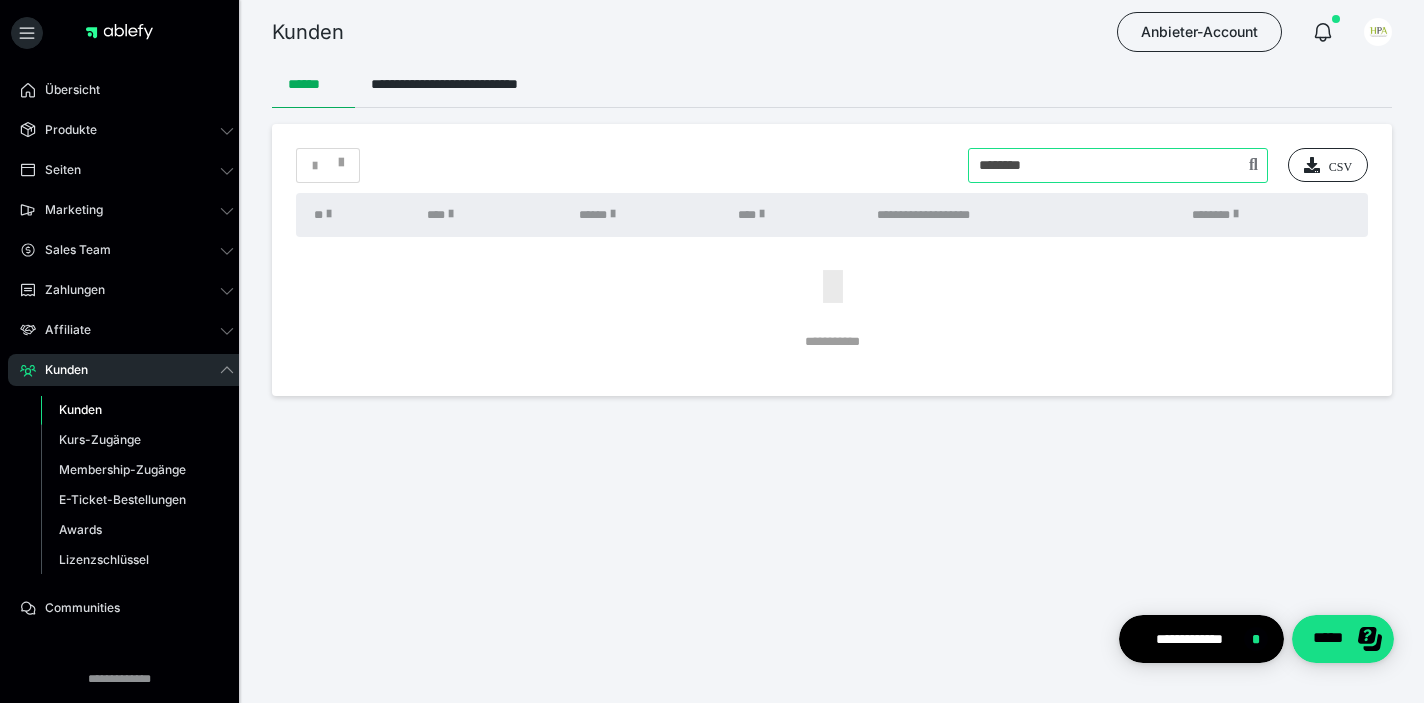 type on "********" 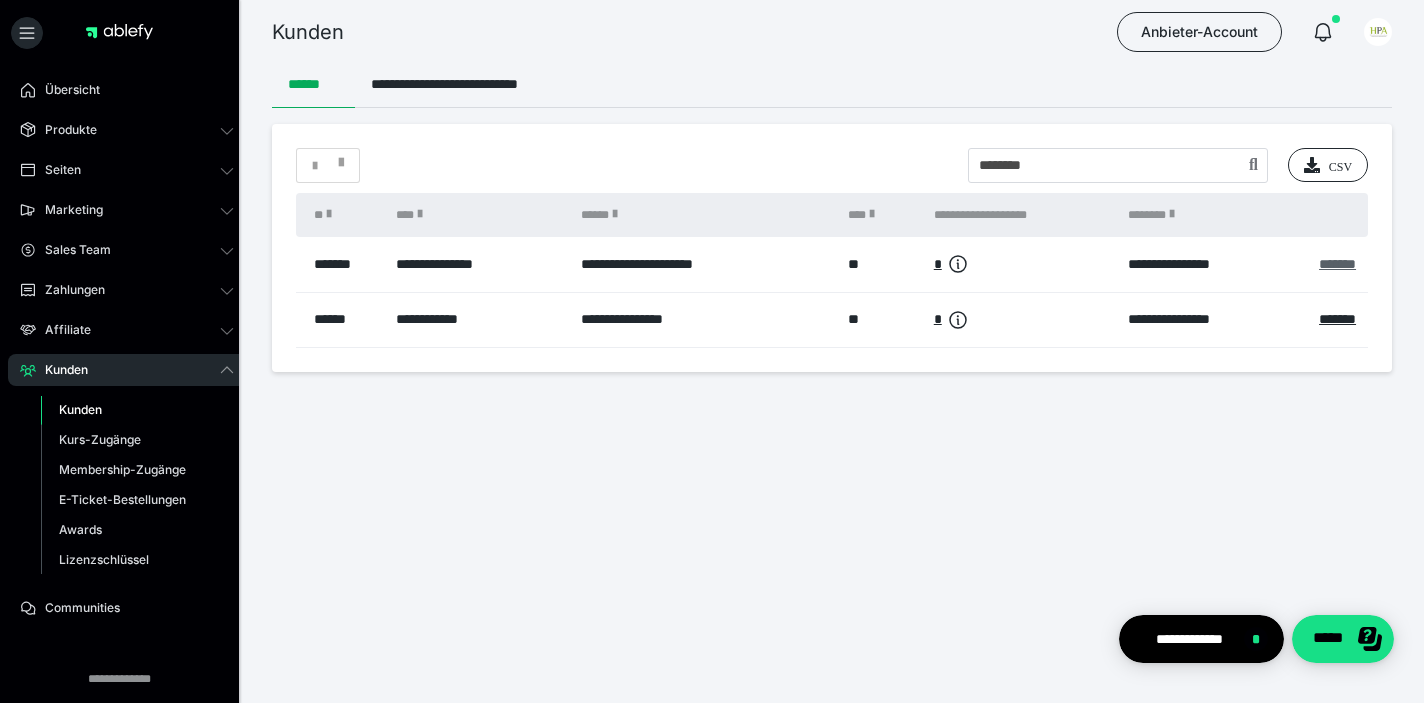 click on "*******" at bounding box center (1337, 264) 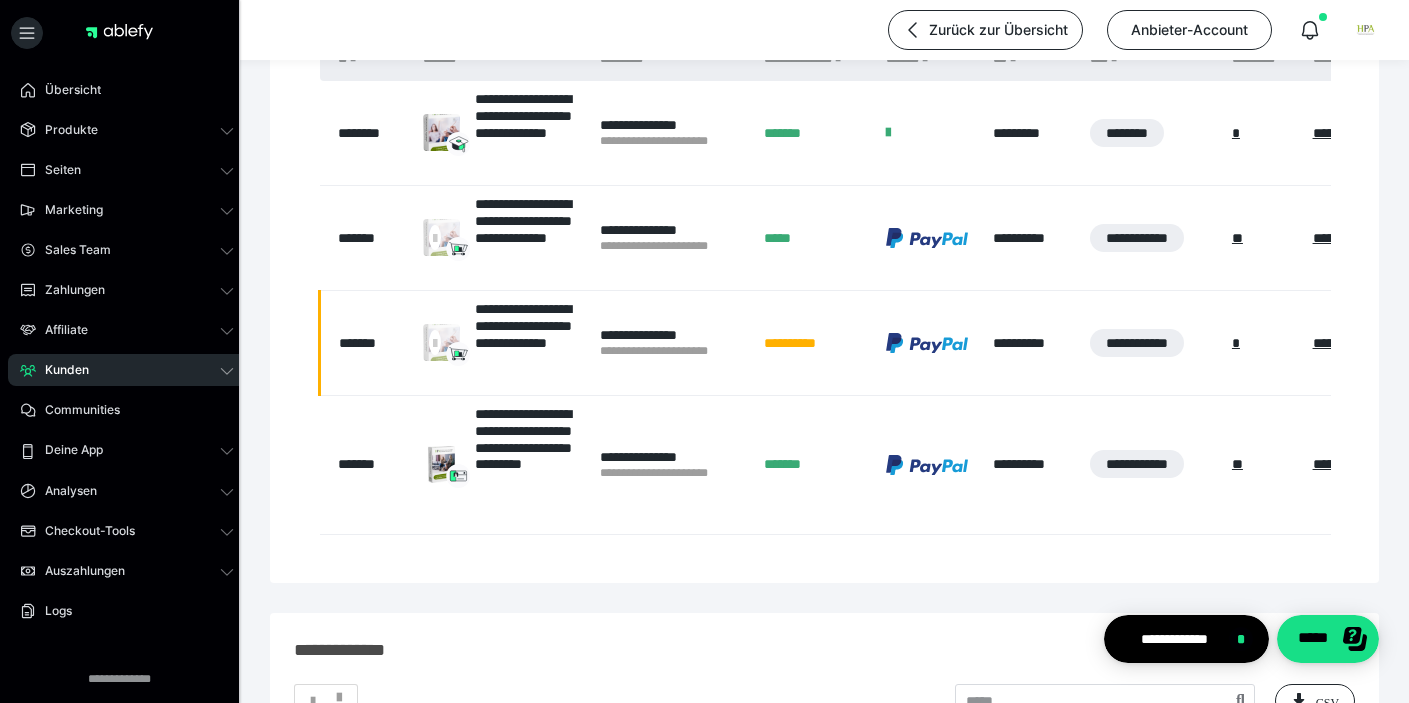 scroll, scrollTop: 347, scrollLeft: 0, axis: vertical 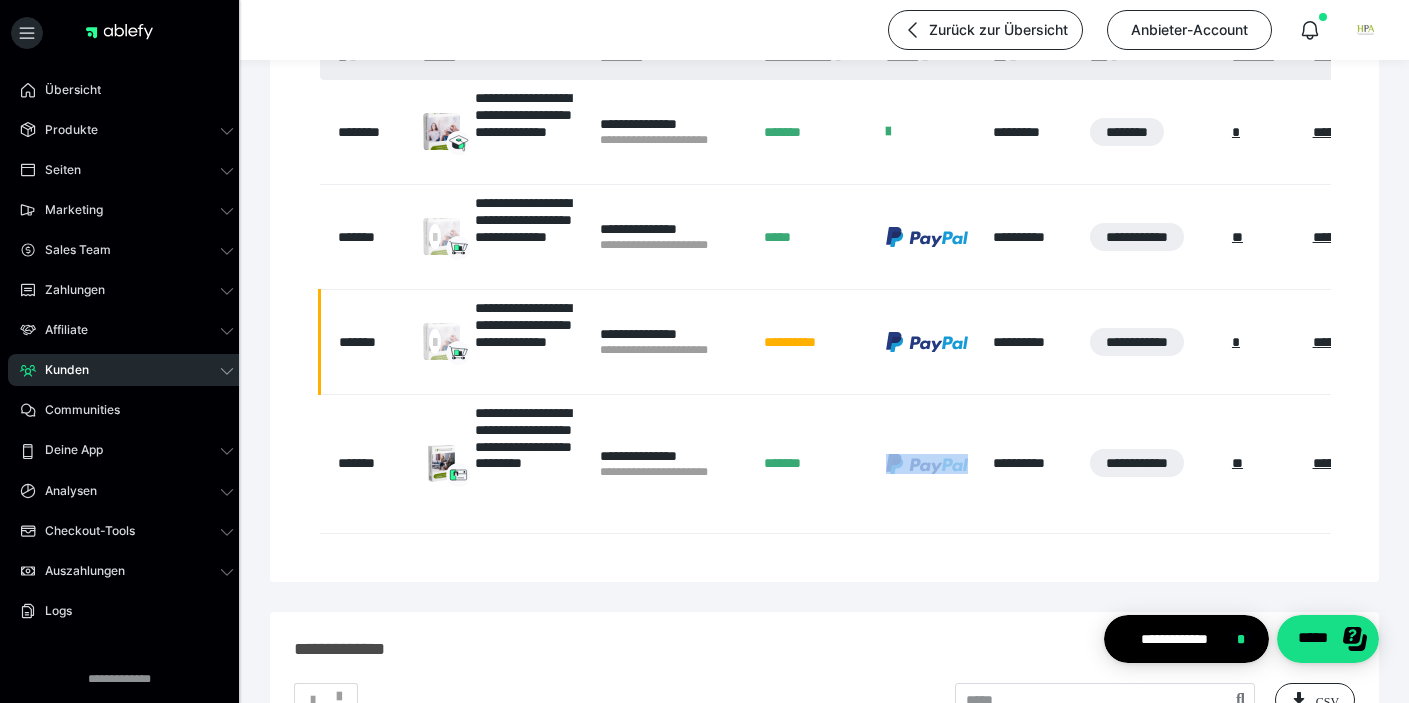 drag, startPoint x: 816, startPoint y: 529, endPoint x: 890, endPoint y: 529, distance: 74 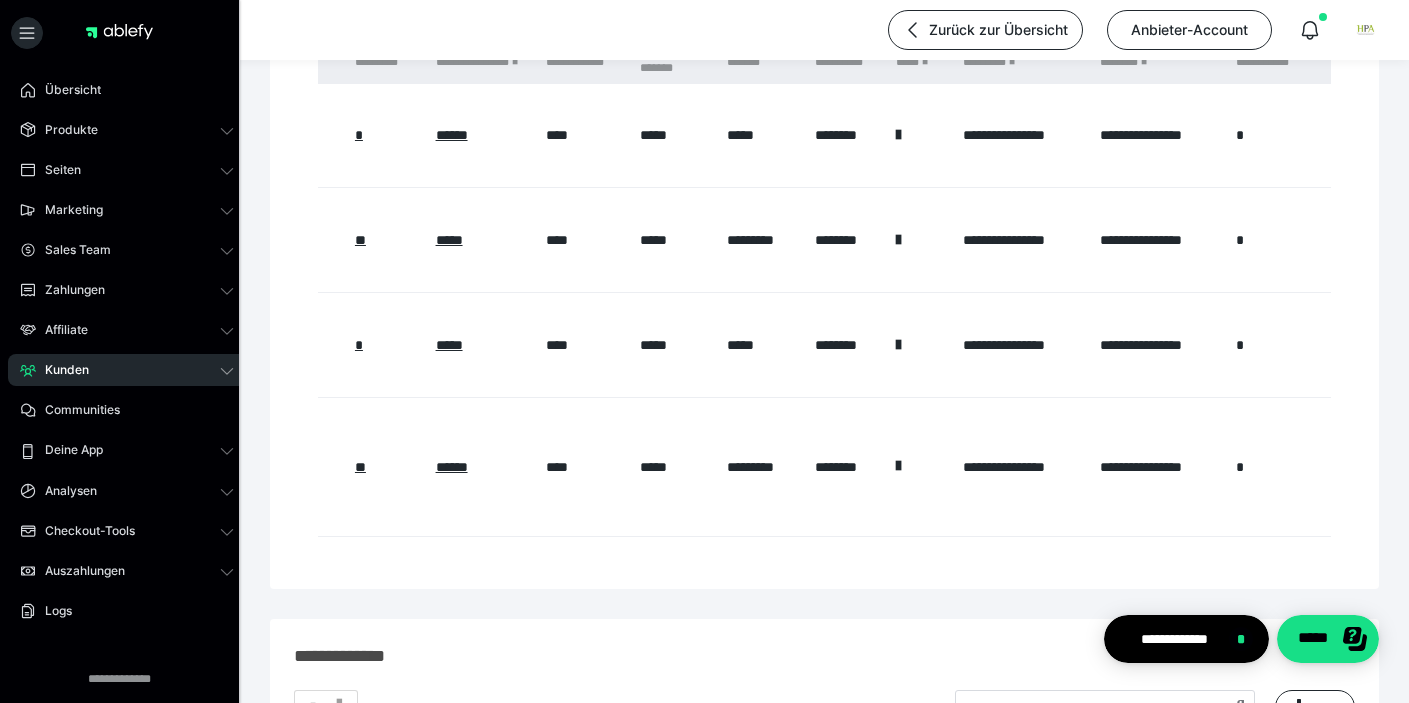 scroll, scrollTop: 0, scrollLeft: 885, axis: horizontal 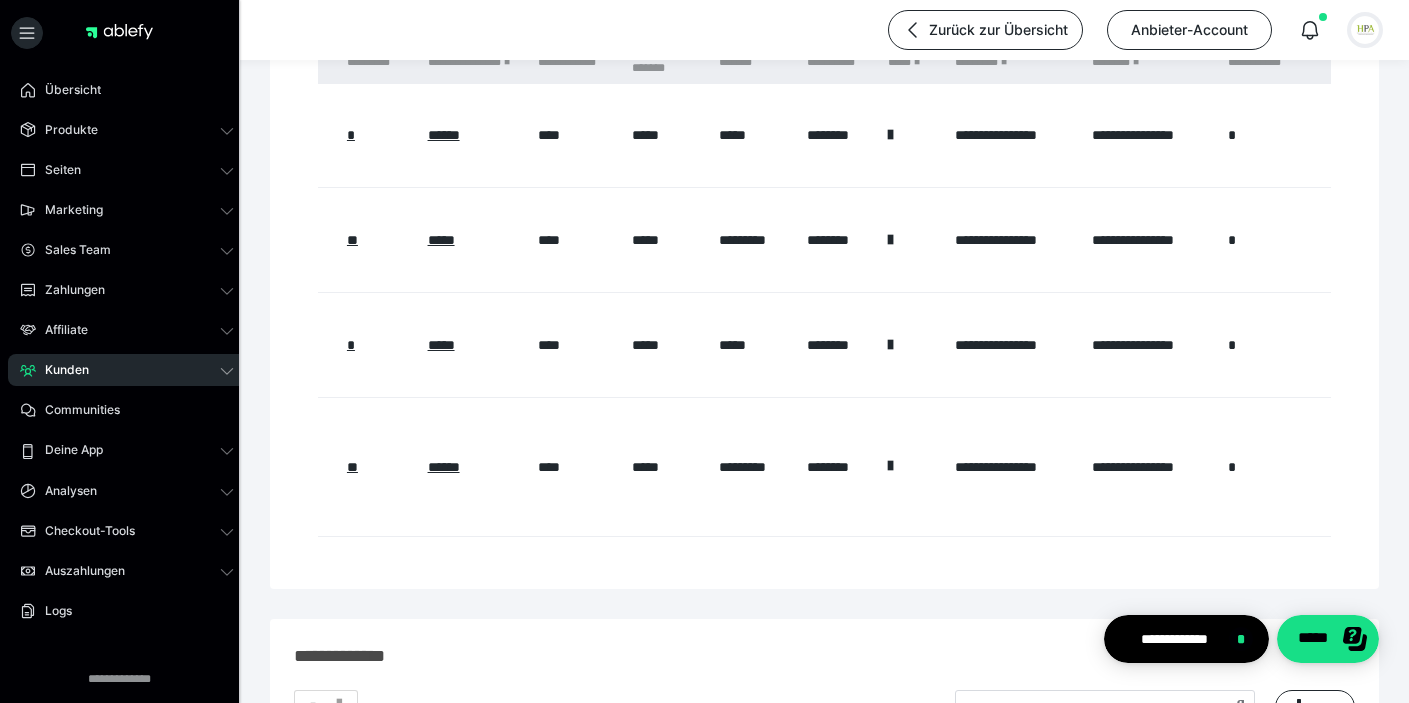 click at bounding box center (1365, 30) 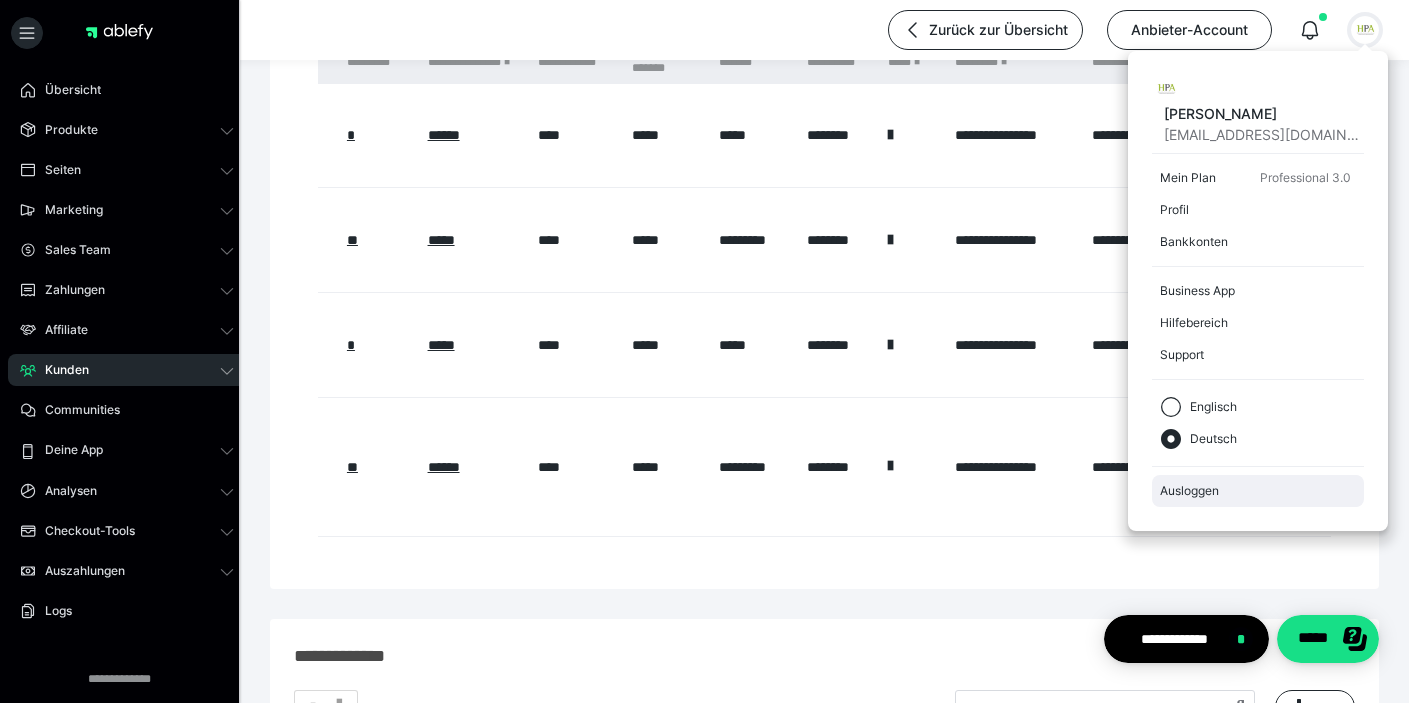 click on "Ausloggen" at bounding box center [1258, 491] 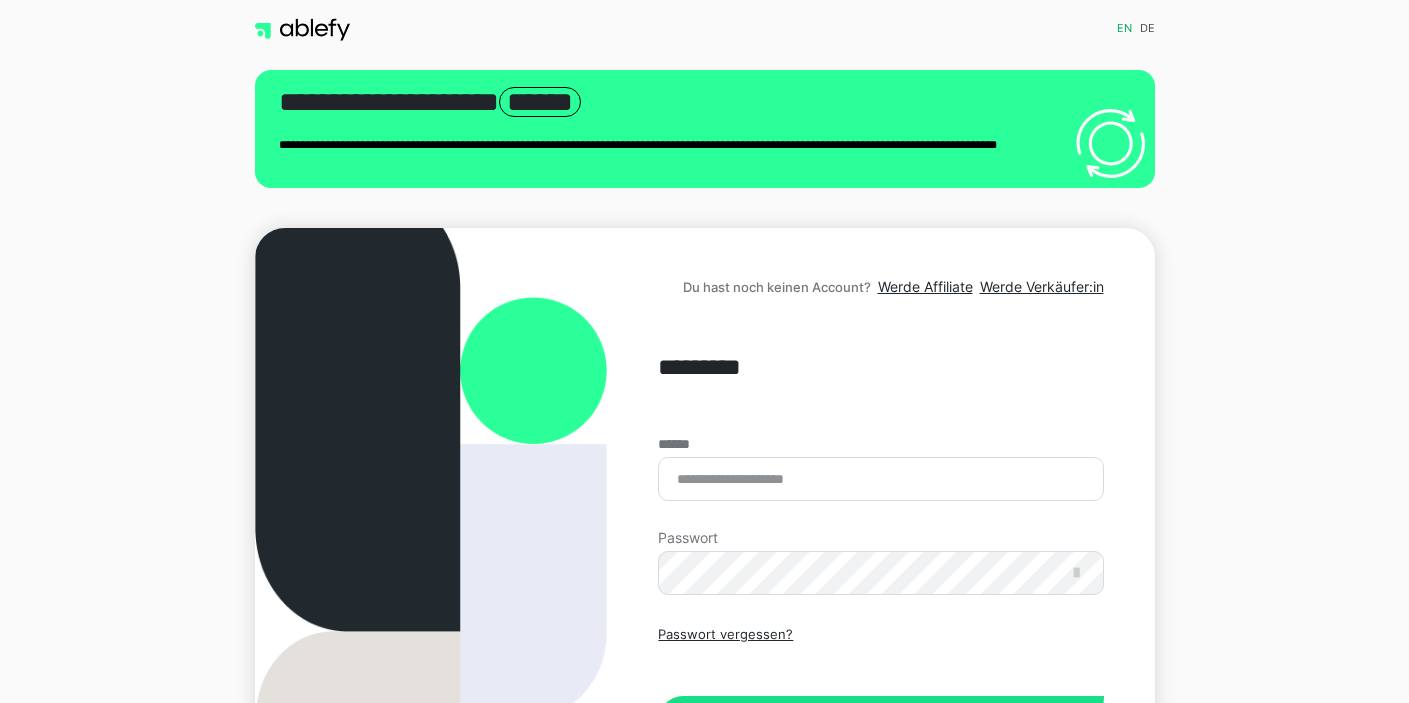 scroll, scrollTop: 0, scrollLeft: 0, axis: both 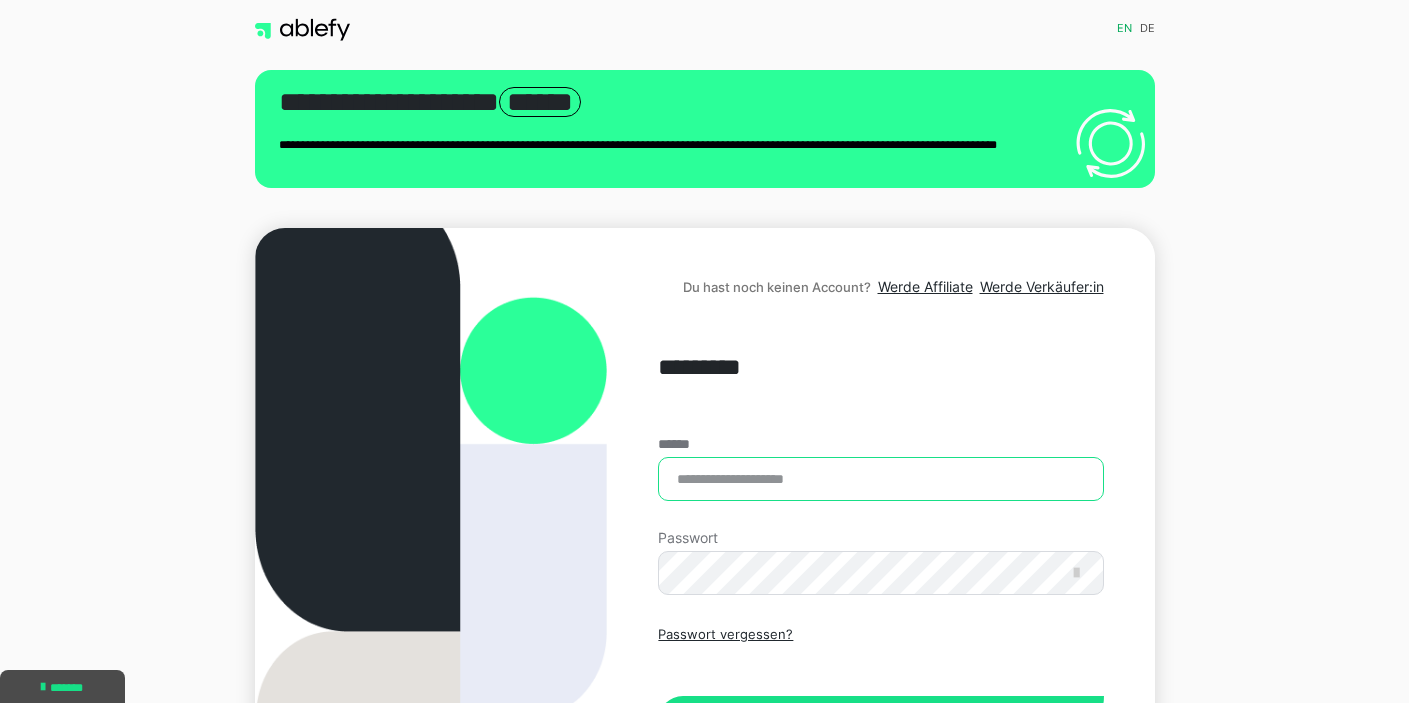 click on "******" at bounding box center [880, 479] 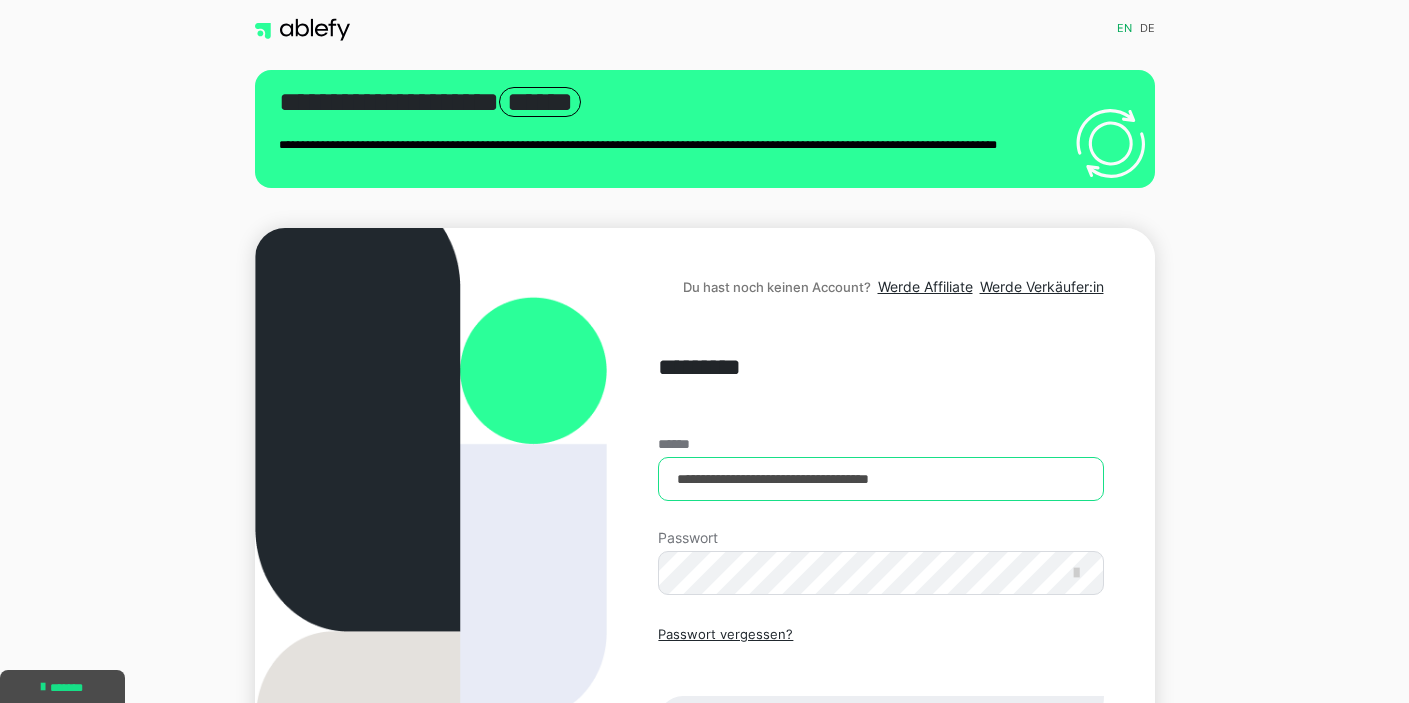 type on "**********" 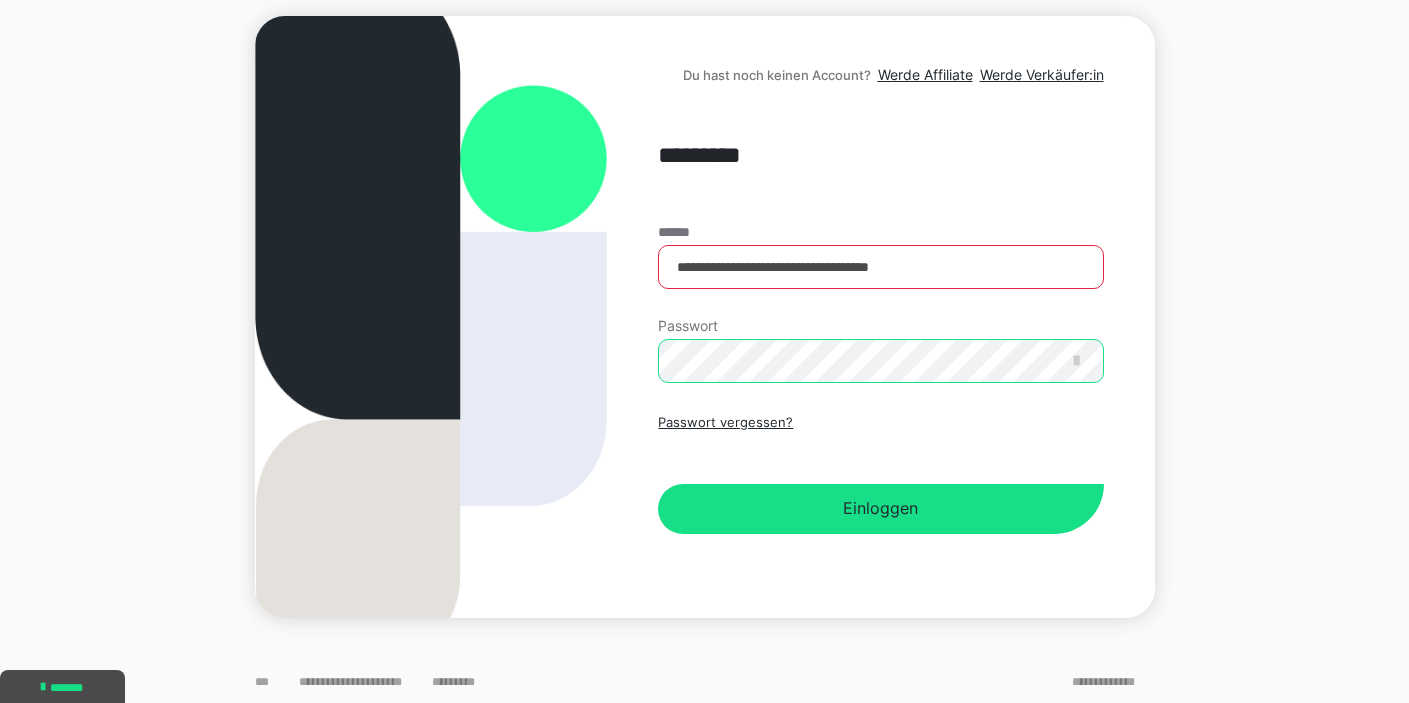 scroll, scrollTop: 214, scrollLeft: 0, axis: vertical 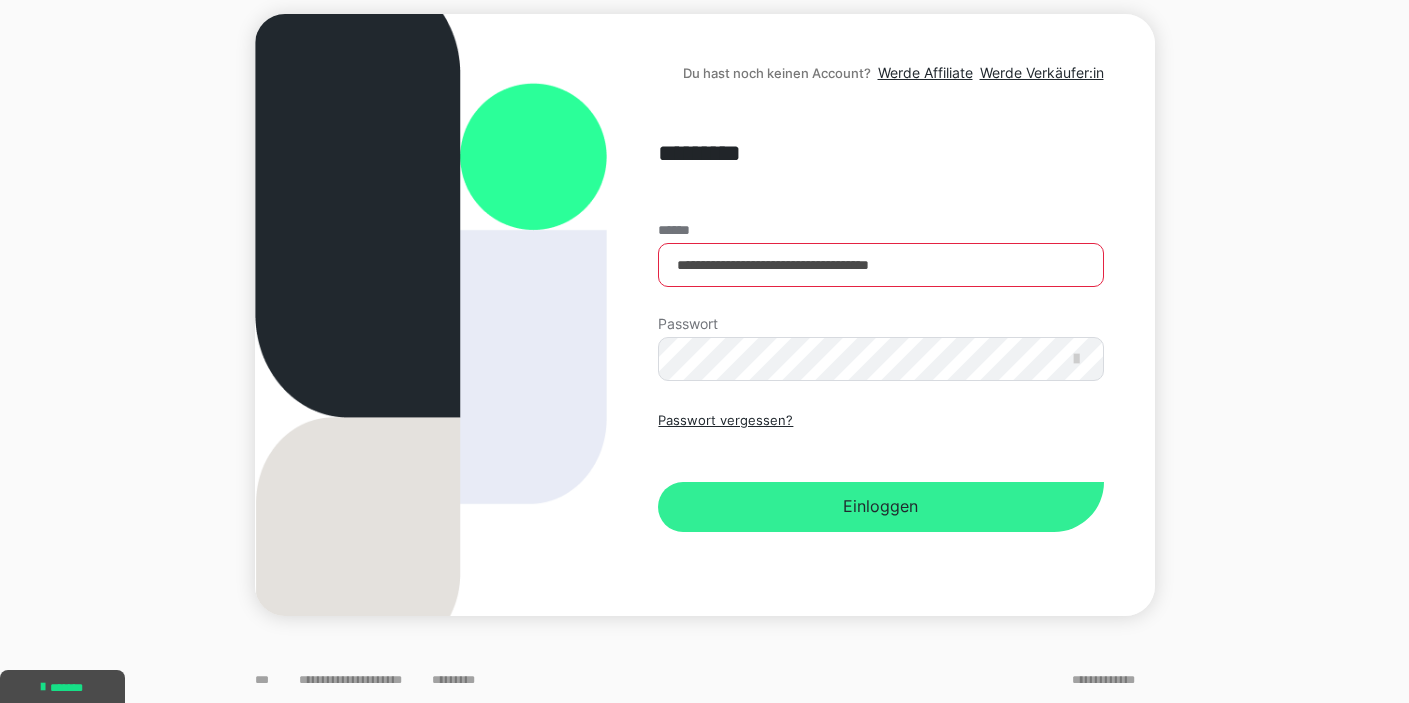 click on "Einloggen" at bounding box center (880, 507) 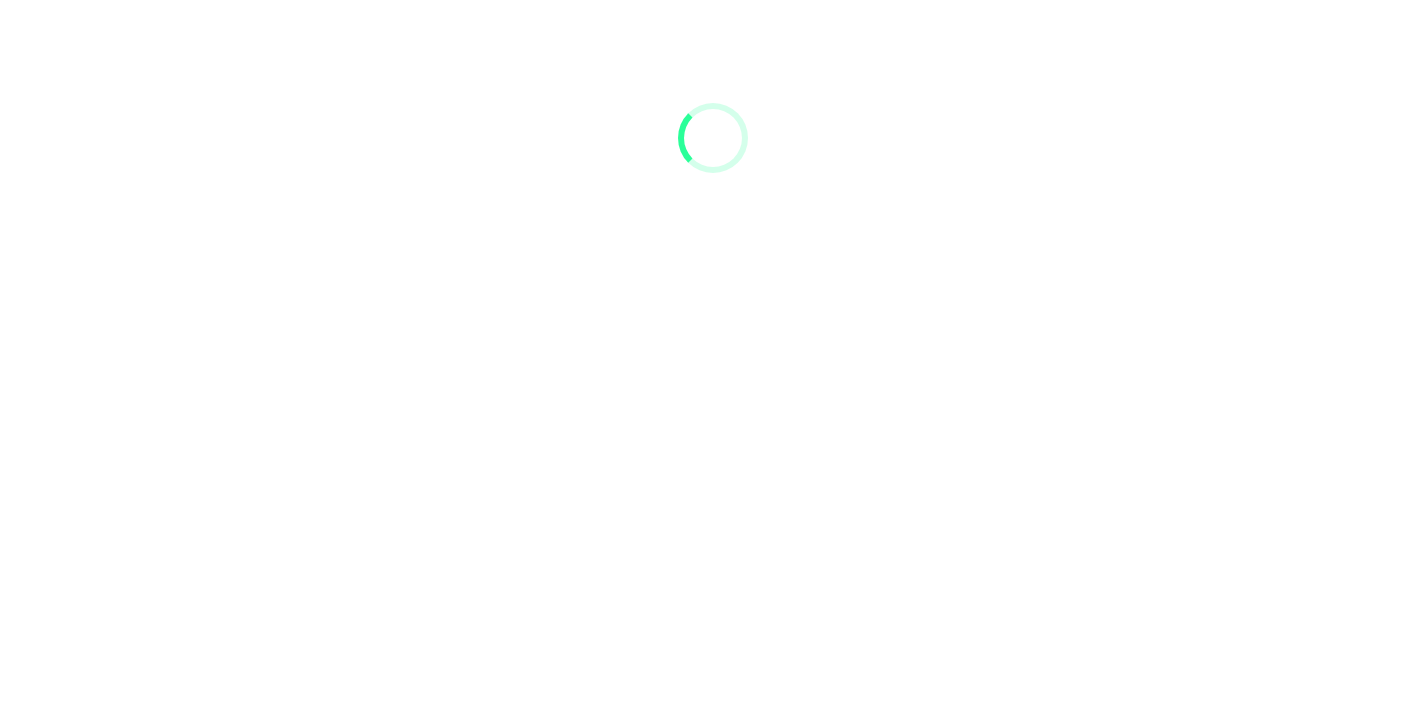 scroll, scrollTop: 0, scrollLeft: 0, axis: both 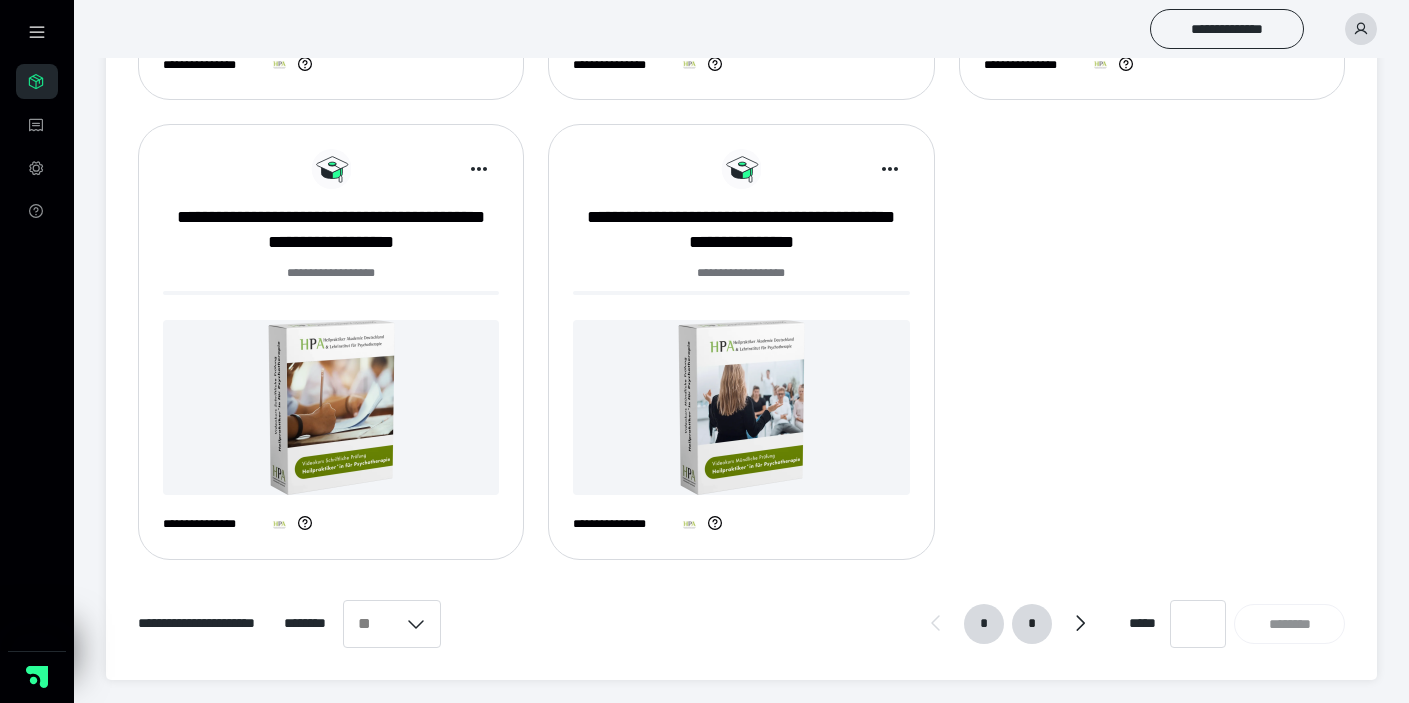 click on "*" at bounding box center [1032, 624] 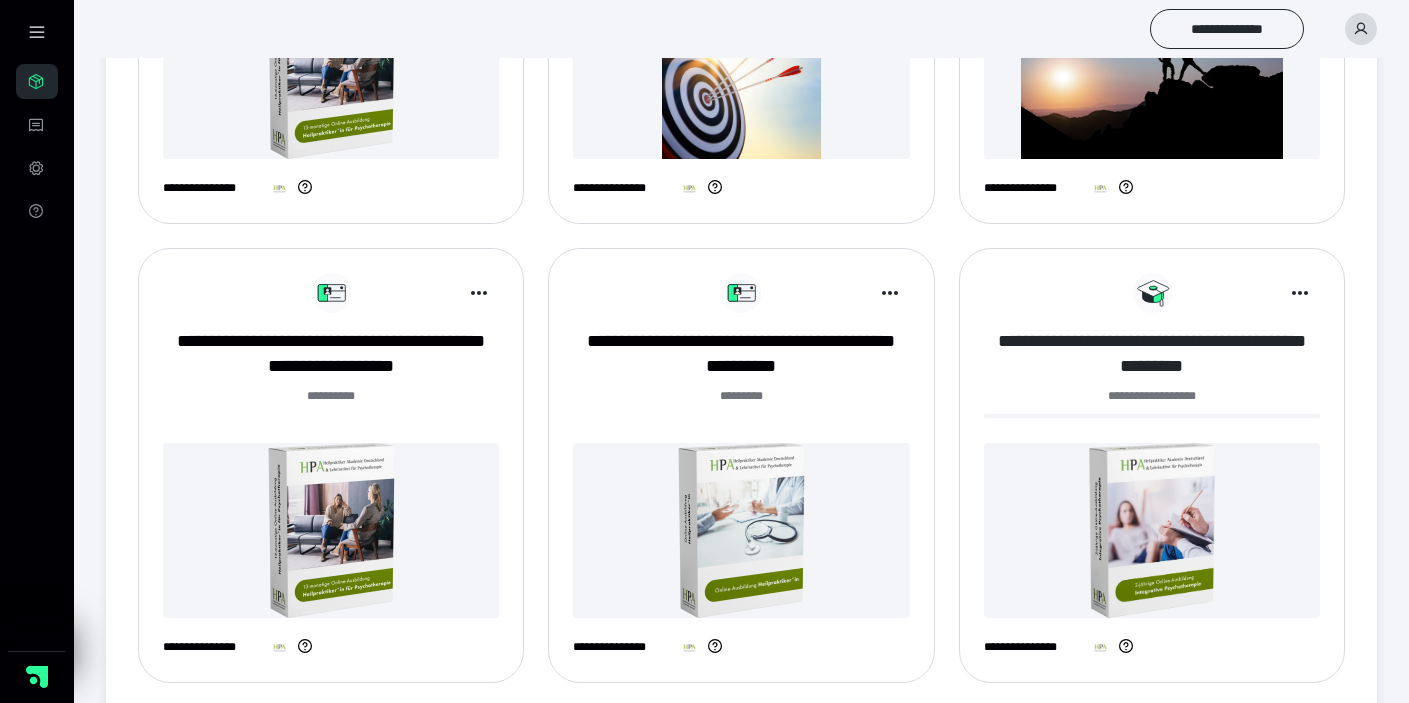 scroll, scrollTop: 962, scrollLeft: 0, axis: vertical 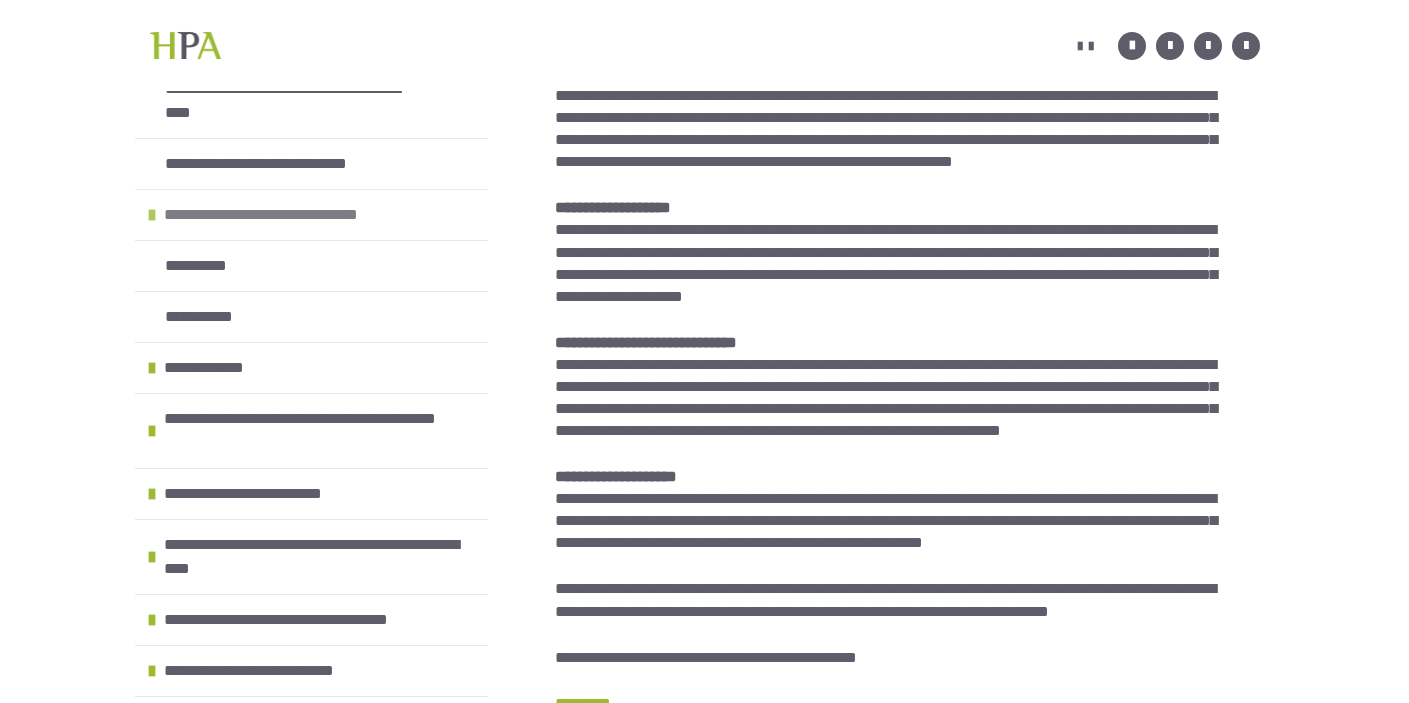 click on "**********" at bounding box center (291, 215) 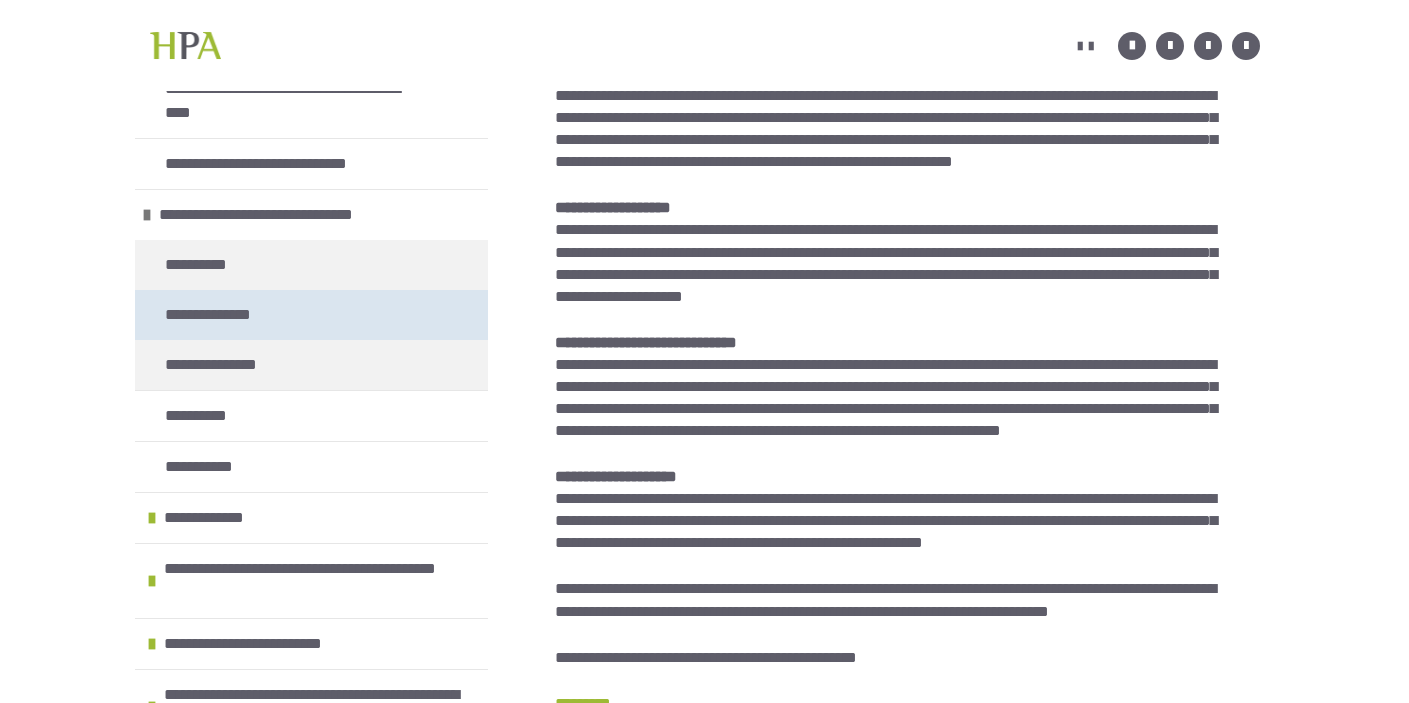 click on "**********" at bounding box center [311, 315] 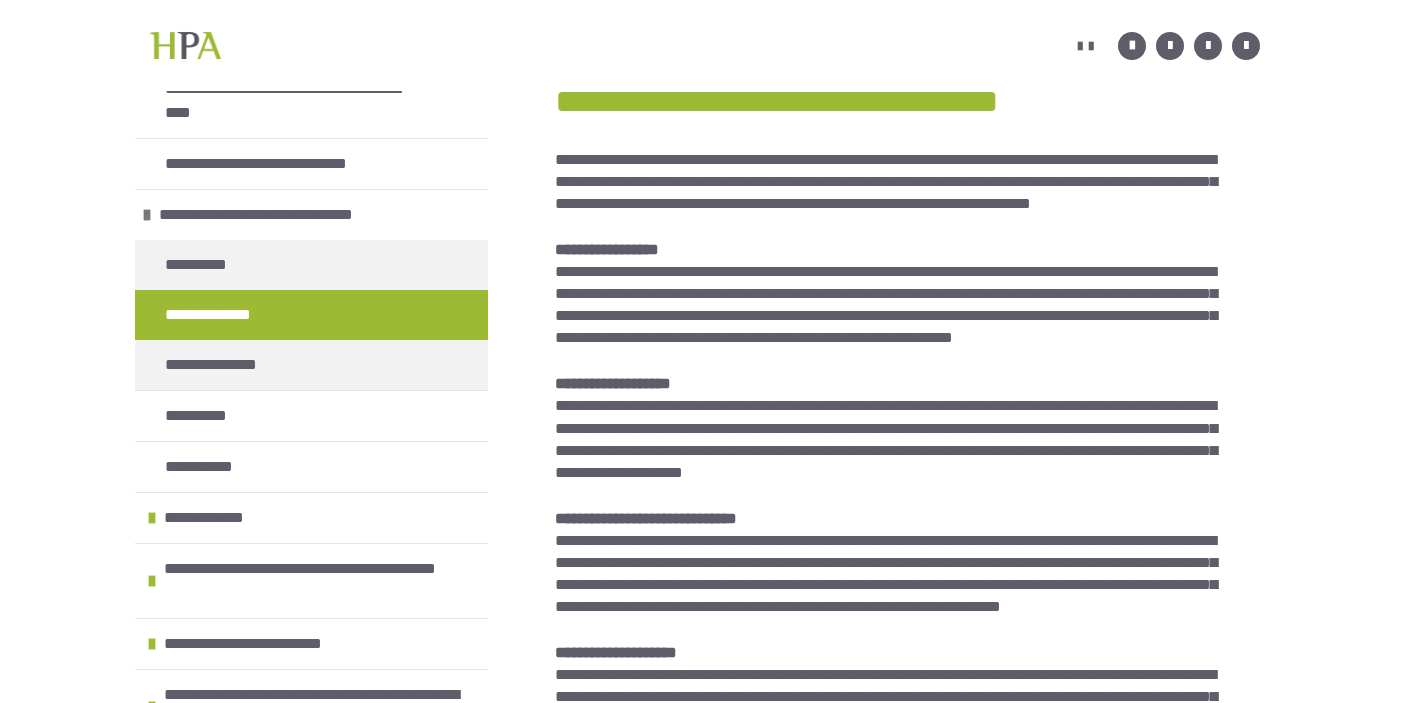 click on "**********" at bounding box center [215, 315] 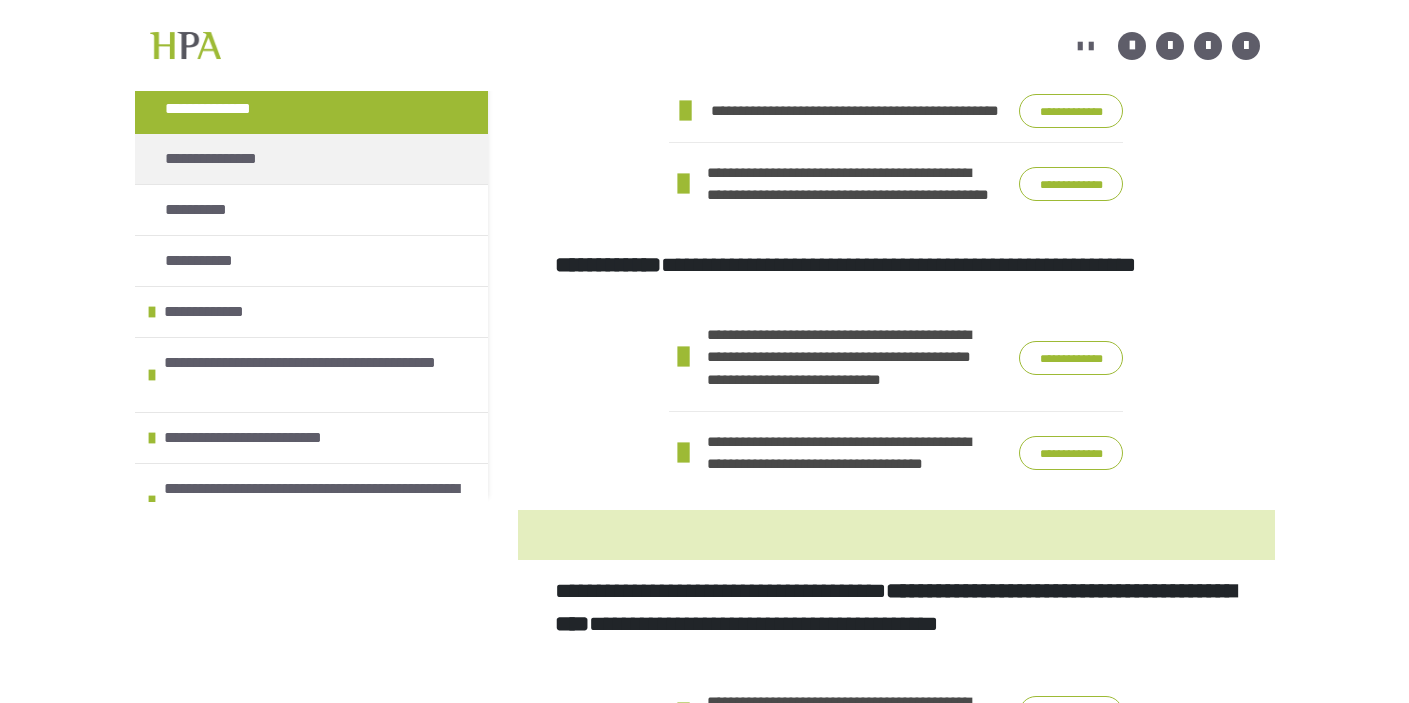 scroll, scrollTop: 298, scrollLeft: 0, axis: vertical 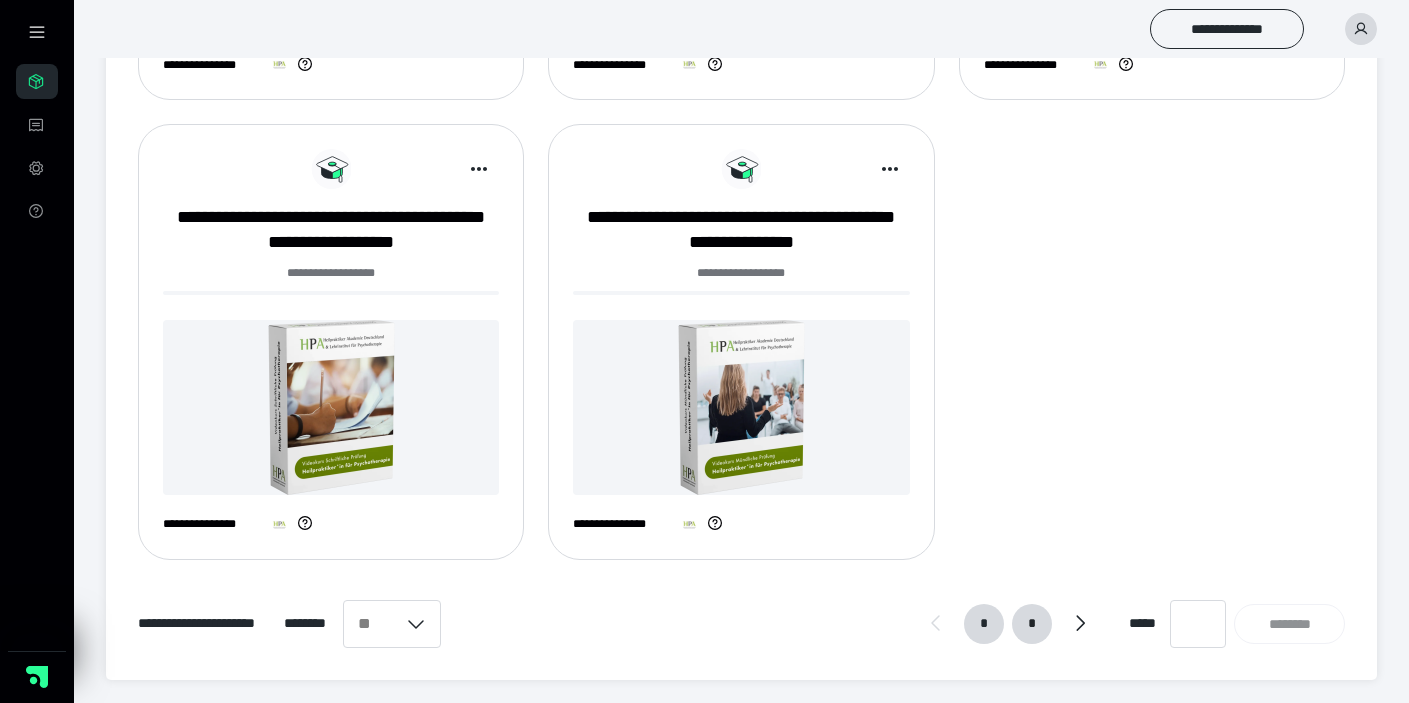 click on "*" at bounding box center [1032, 624] 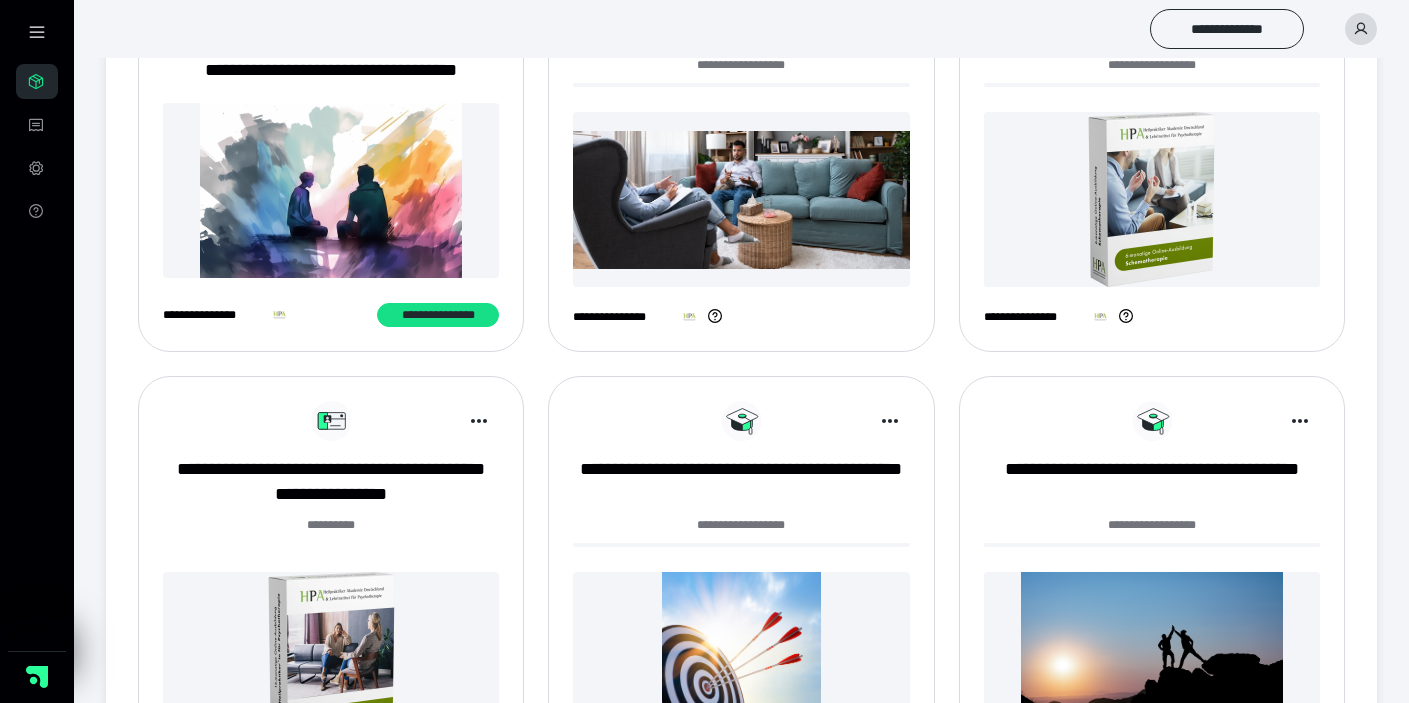 scroll, scrollTop: 410, scrollLeft: 0, axis: vertical 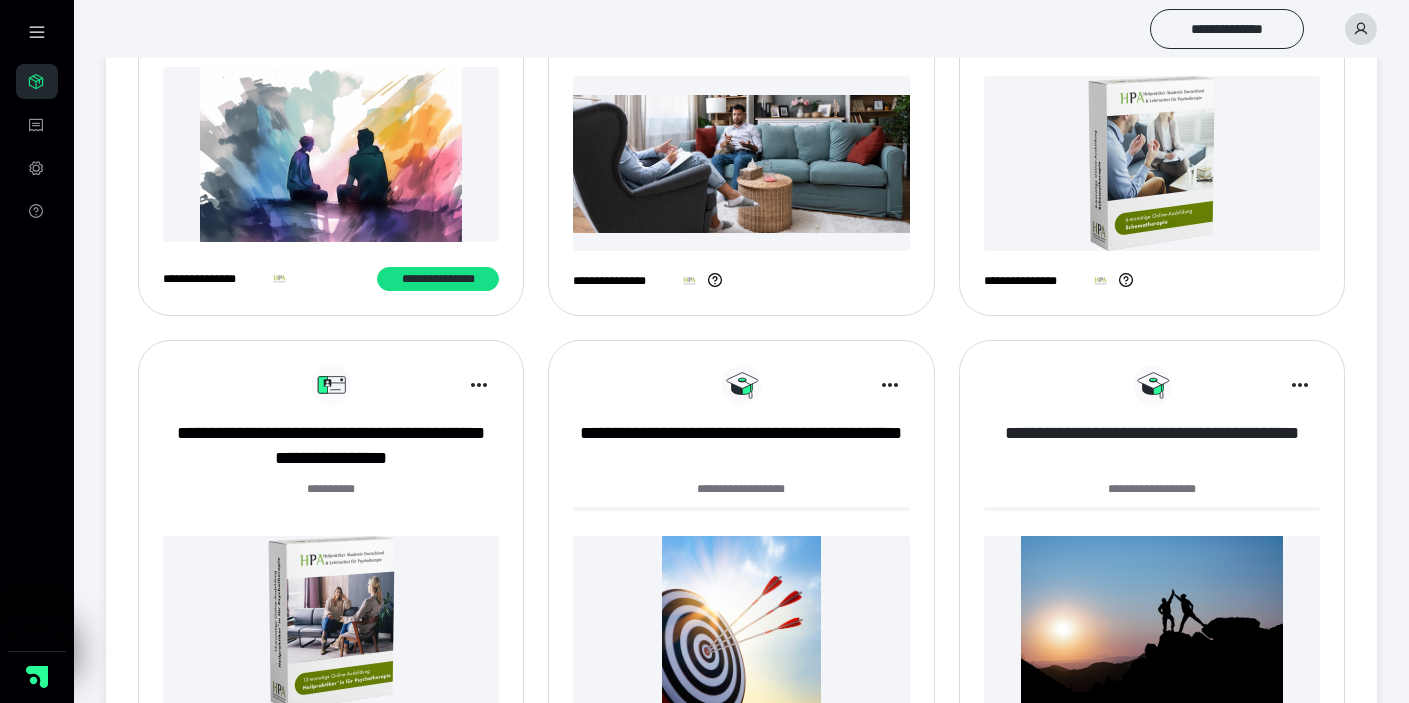 click on "**********" at bounding box center [1152, 446] 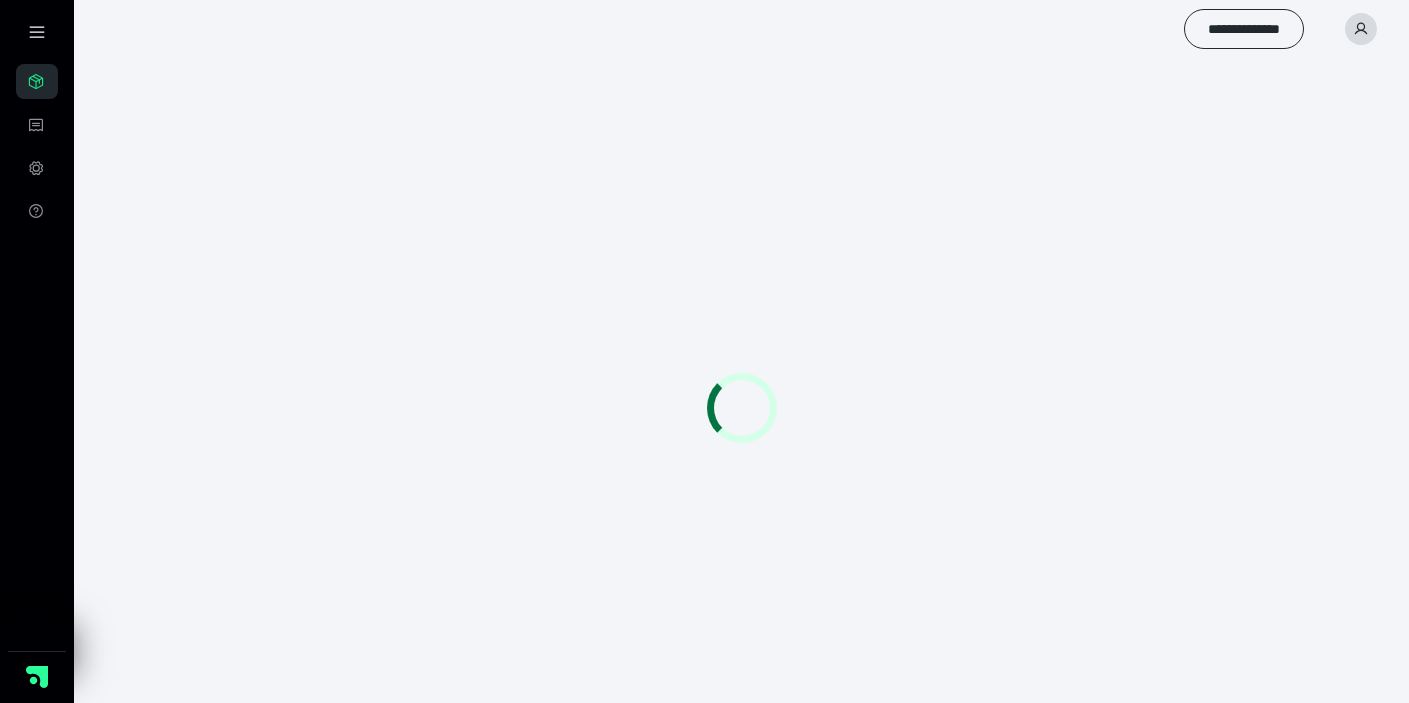 scroll, scrollTop: 0, scrollLeft: 0, axis: both 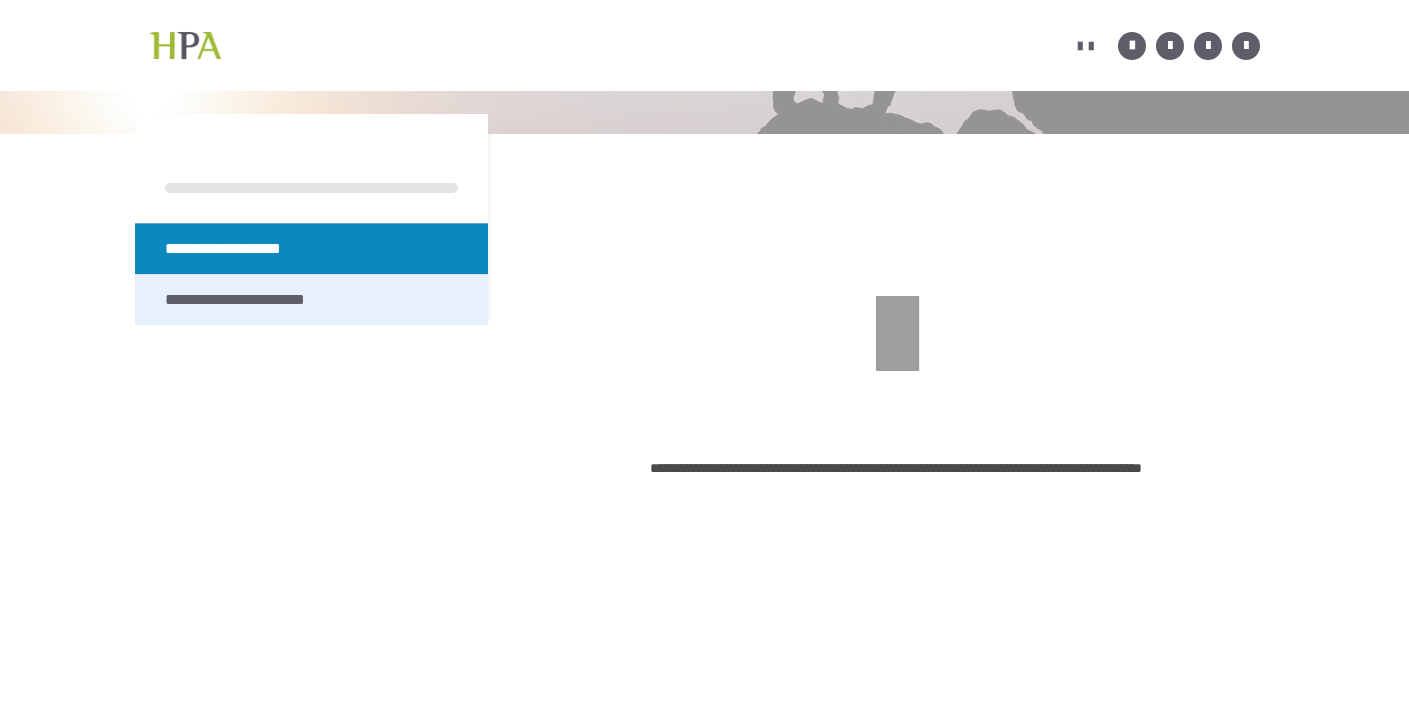 click on "**********" at bounding box center (260, 300) 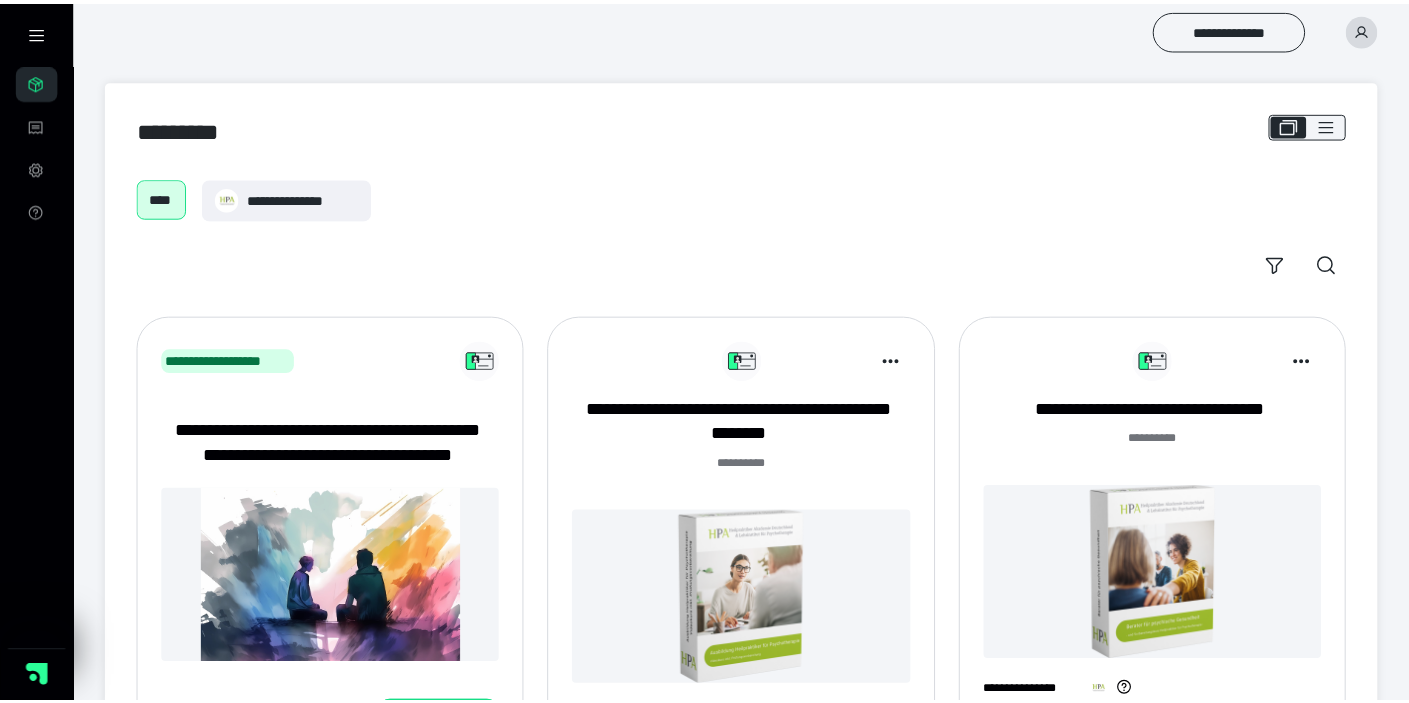 scroll, scrollTop: 421, scrollLeft: 0, axis: vertical 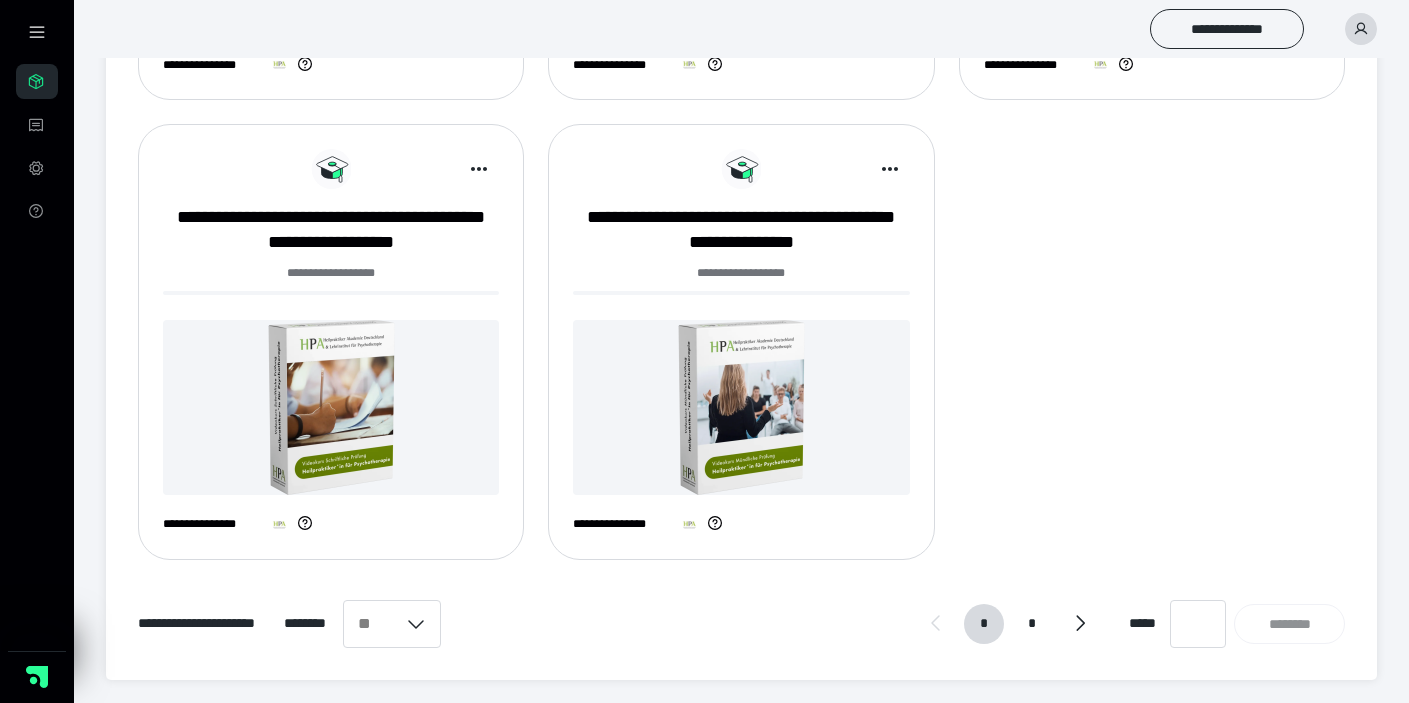click on "*" at bounding box center [1032, 624] 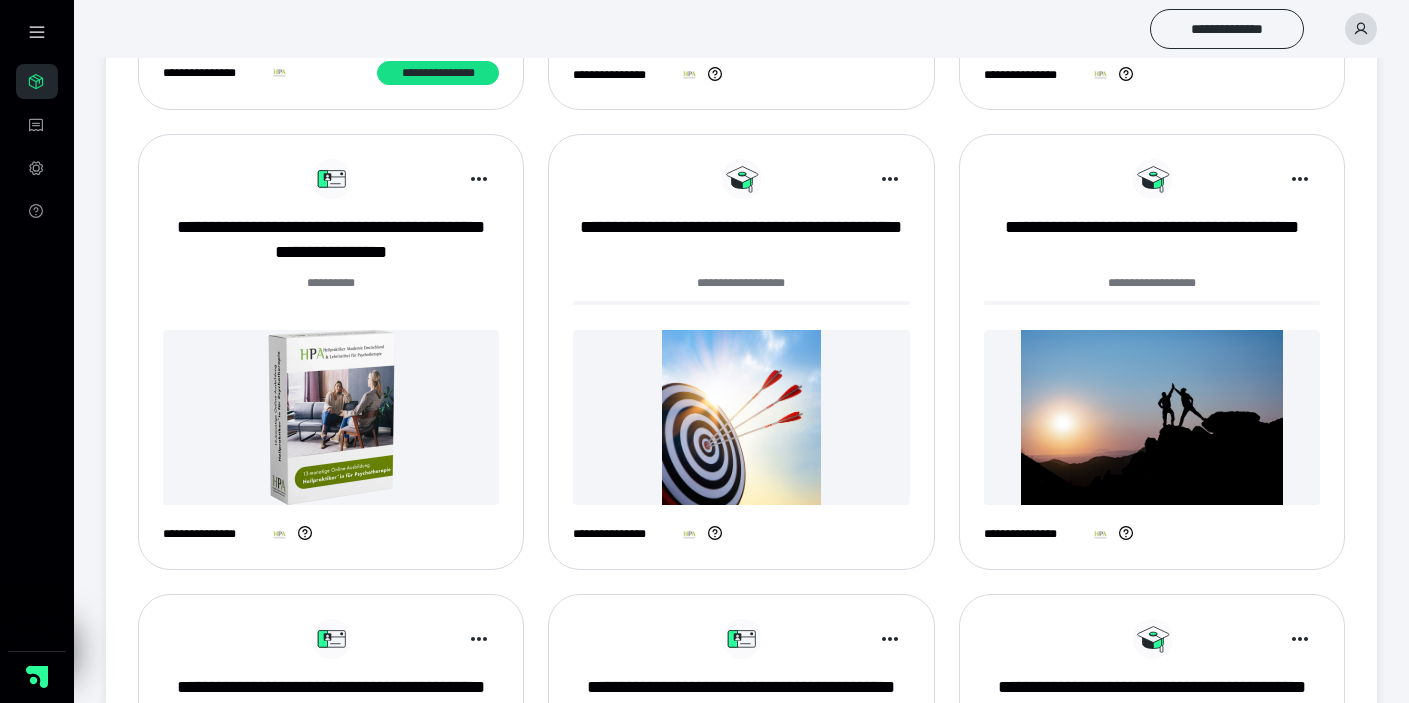 scroll, scrollTop: 710, scrollLeft: 0, axis: vertical 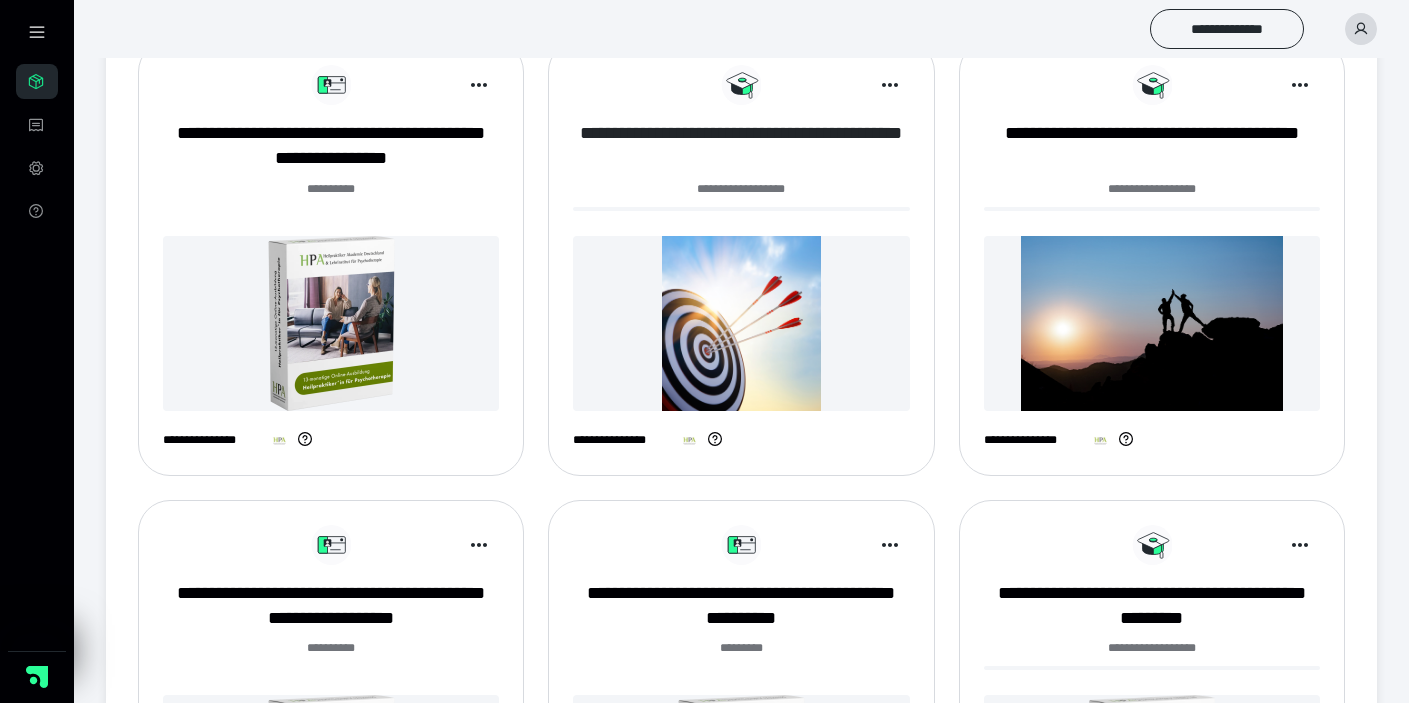click on "**********" at bounding box center (741, 146) 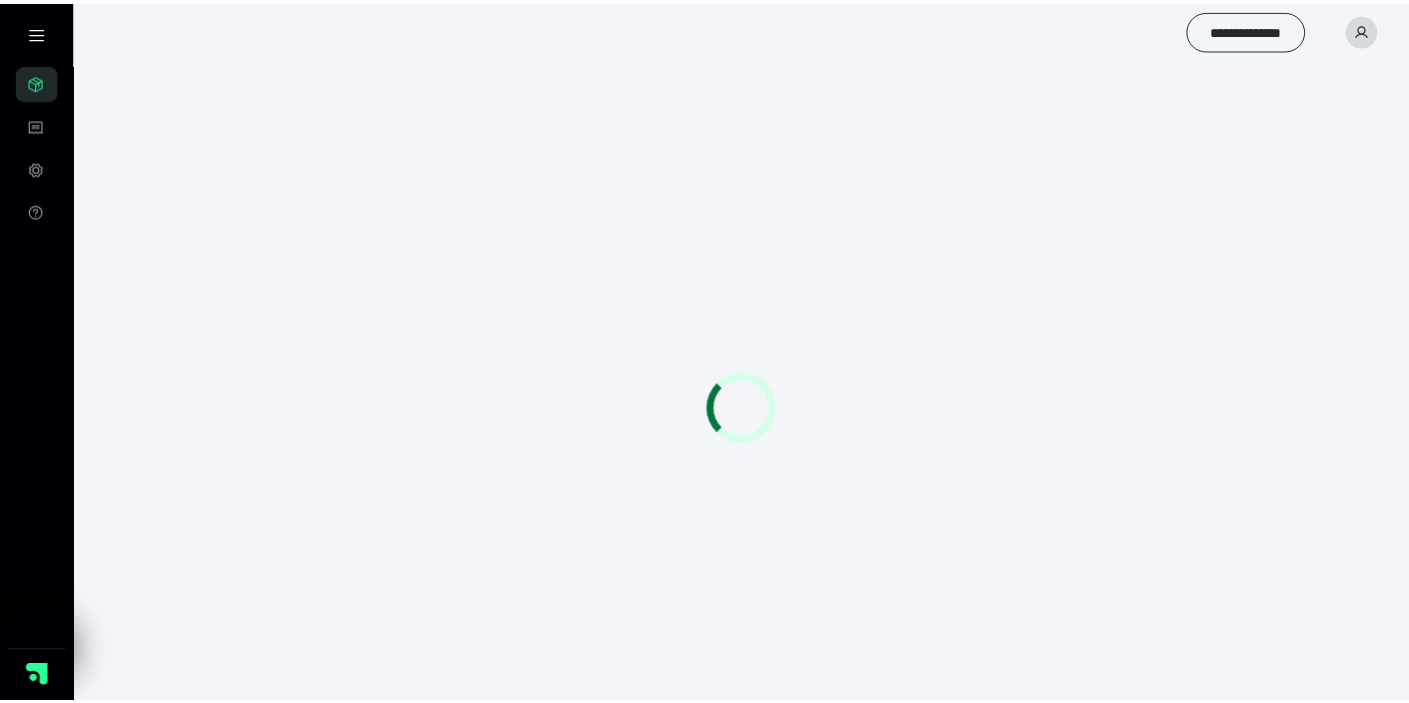 scroll, scrollTop: 0, scrollLeft: 0, axis: both 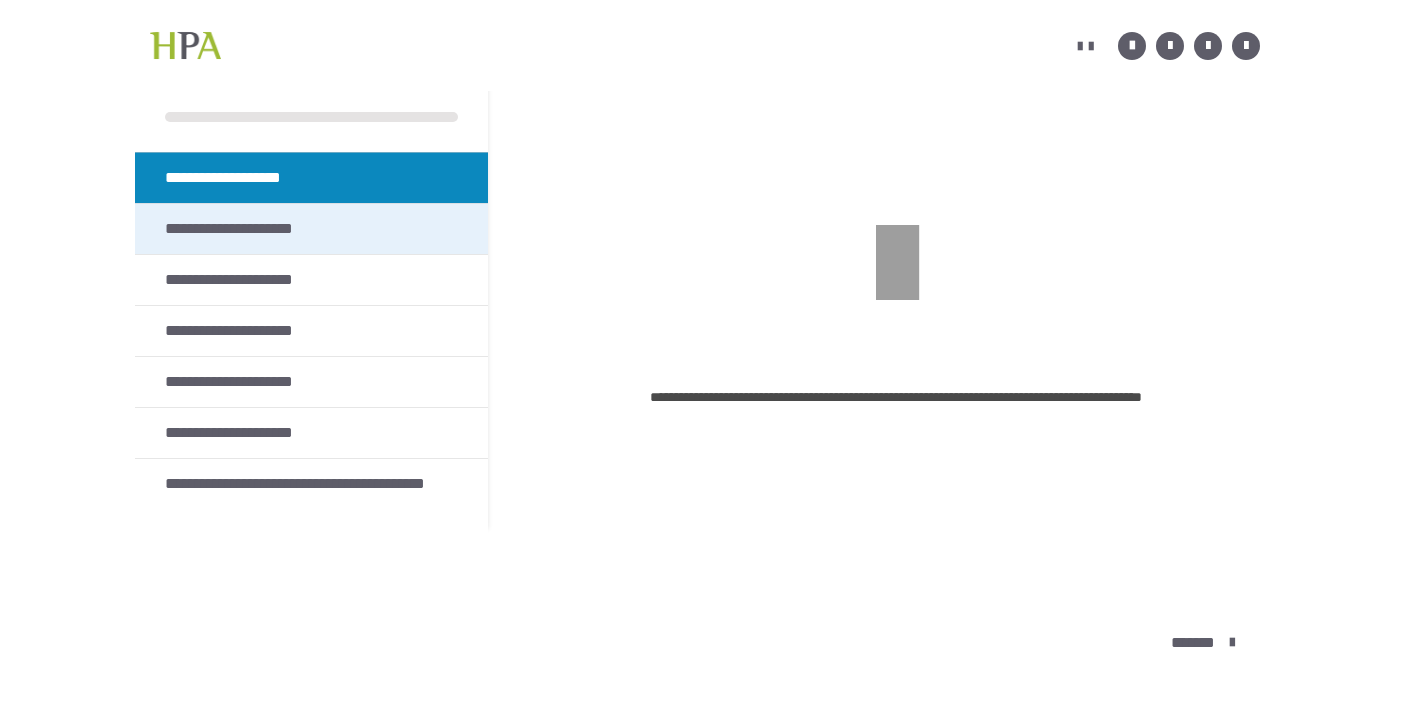 click on "**********" at bounding box center [247, 229] 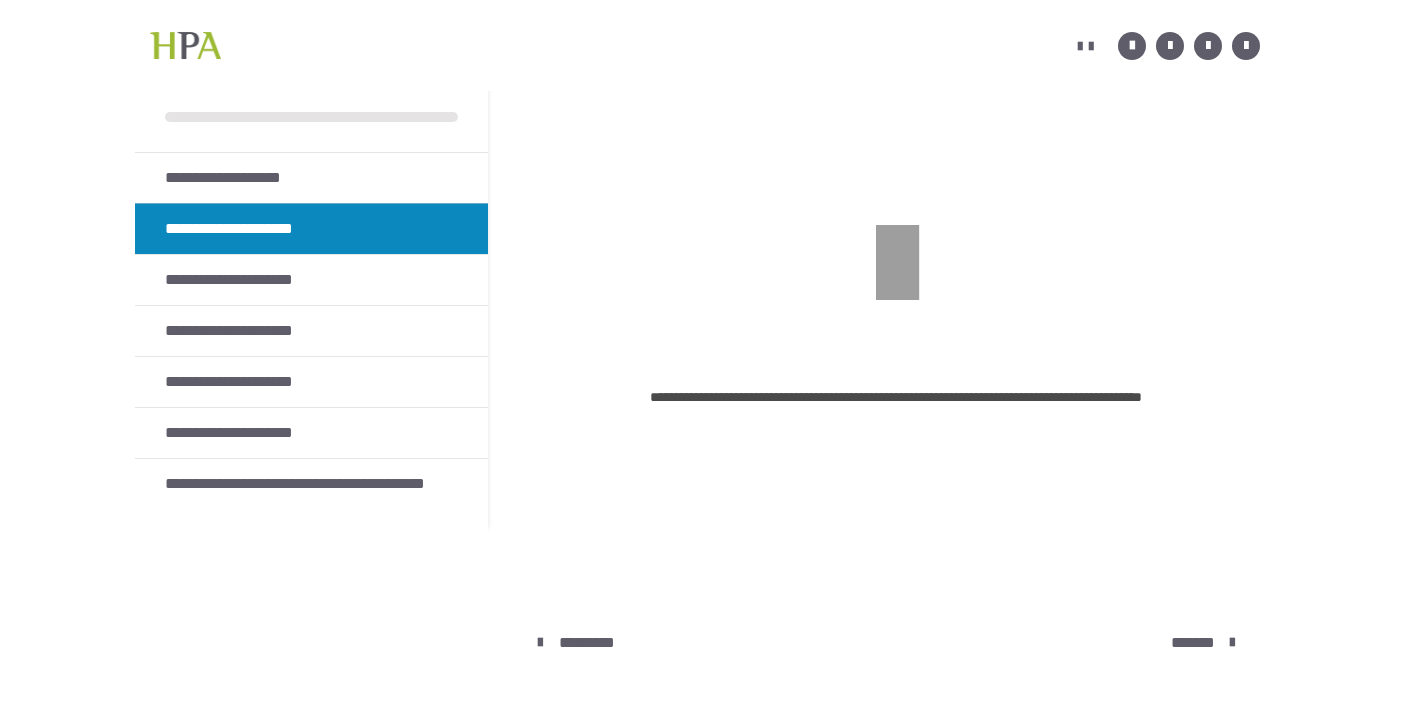 click on "**********" at bounding box center (247, 229) 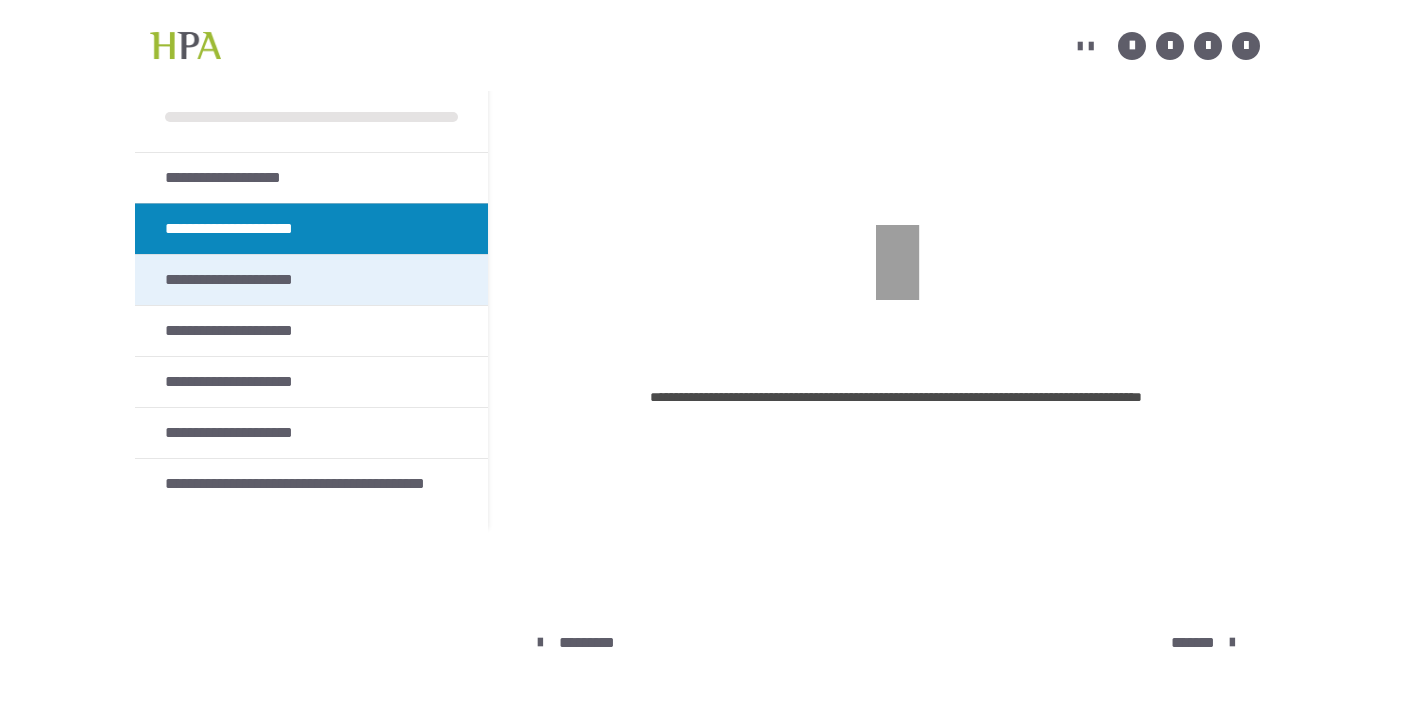 click on "**********" at bounding box center (249, 280) 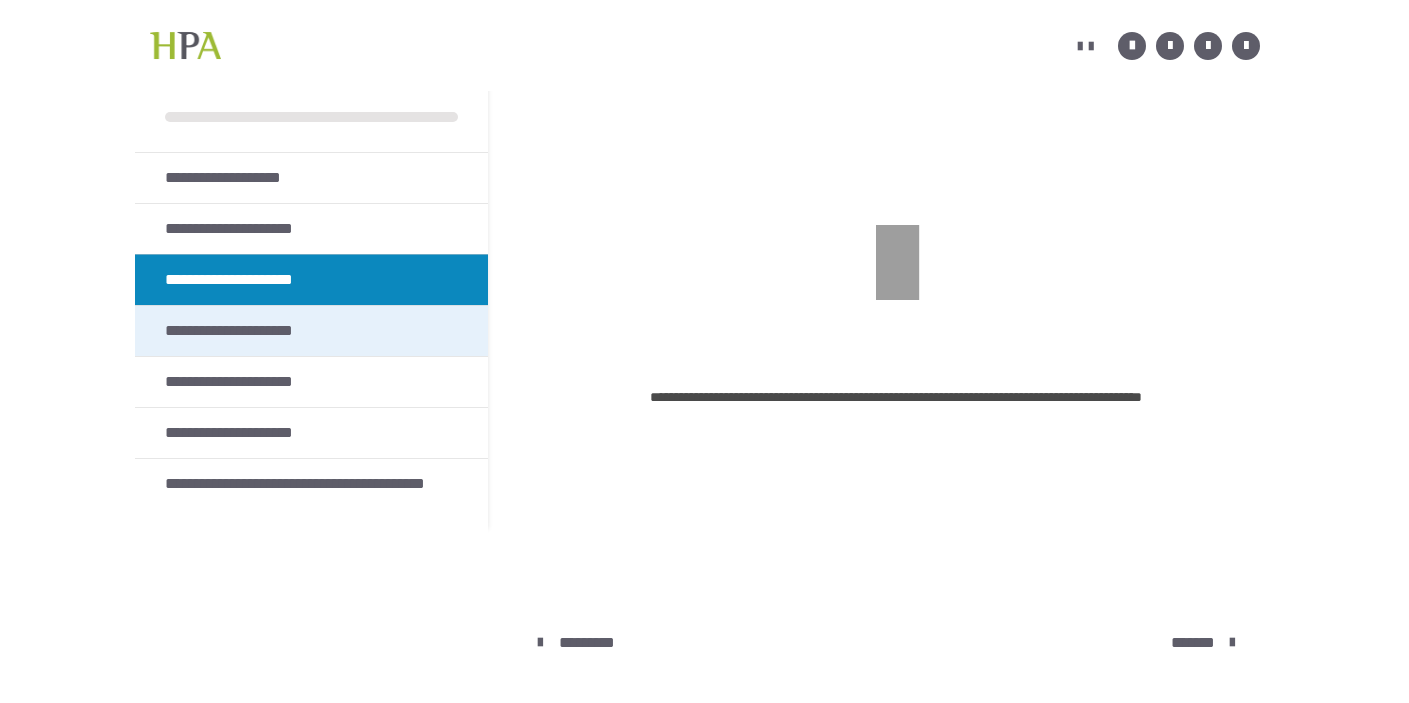 click on "**********" at bounding box center [250, 331] 